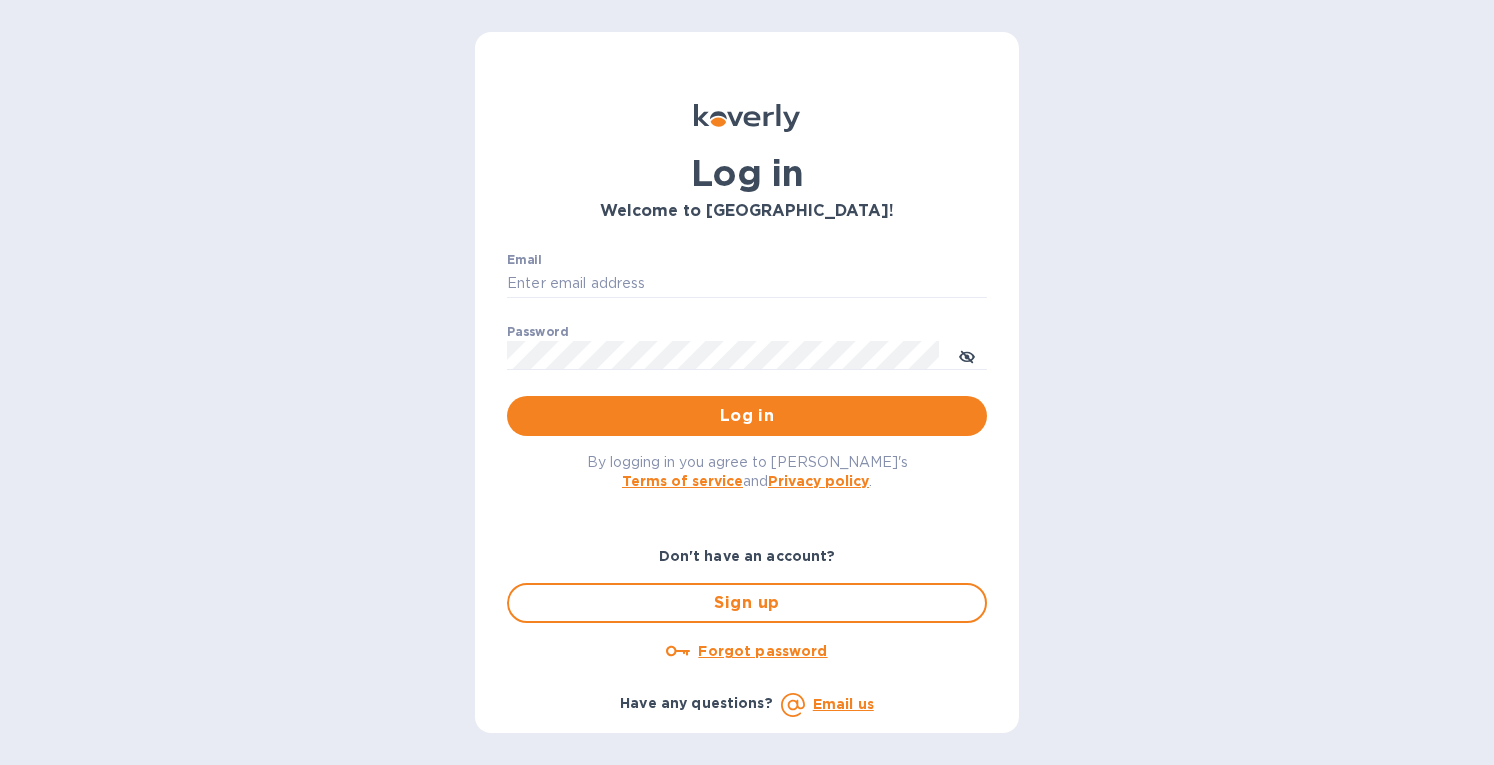 scroll, scrollTop: 0, scrollLeft: 0, axis: both 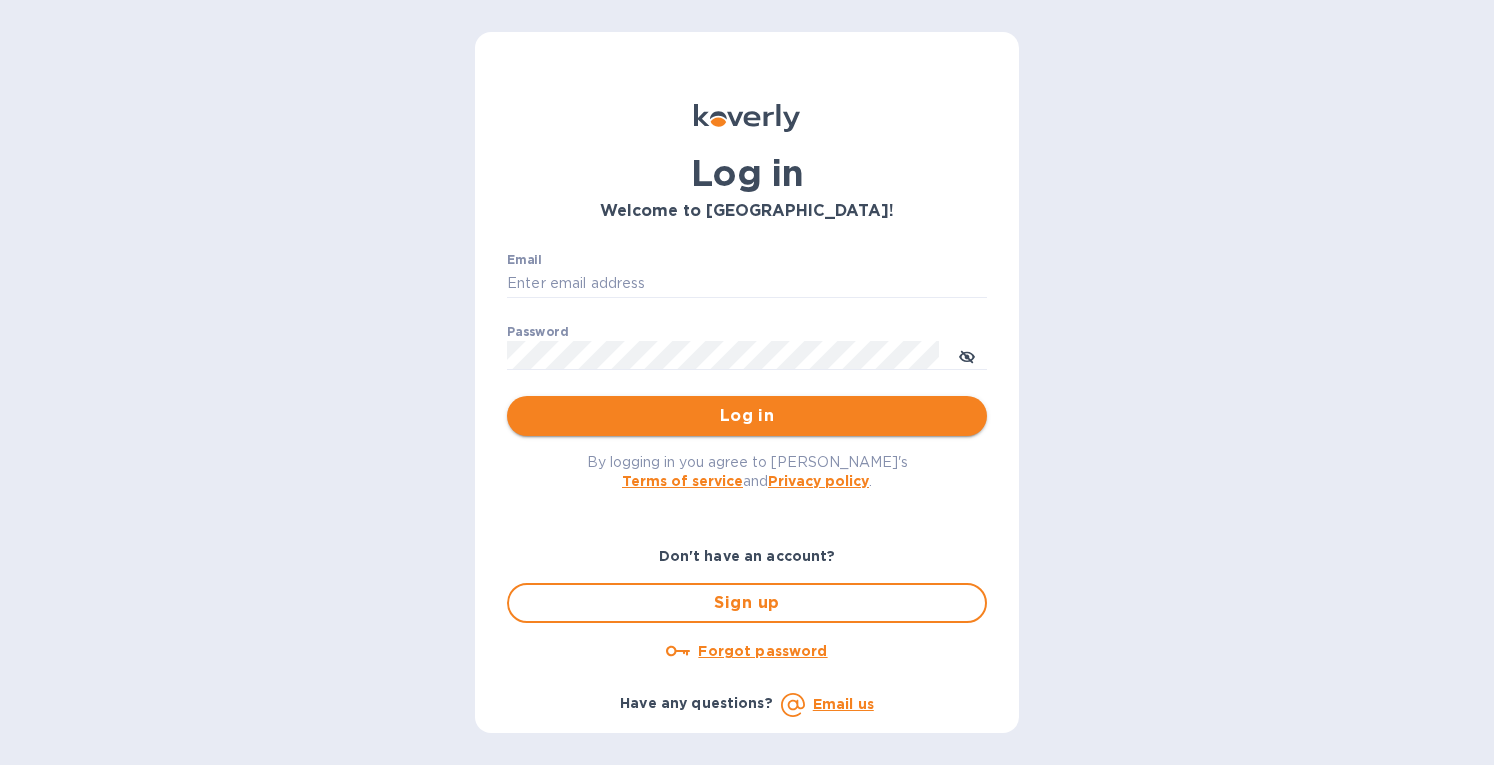 type on "eringrace@selectsellars.com" 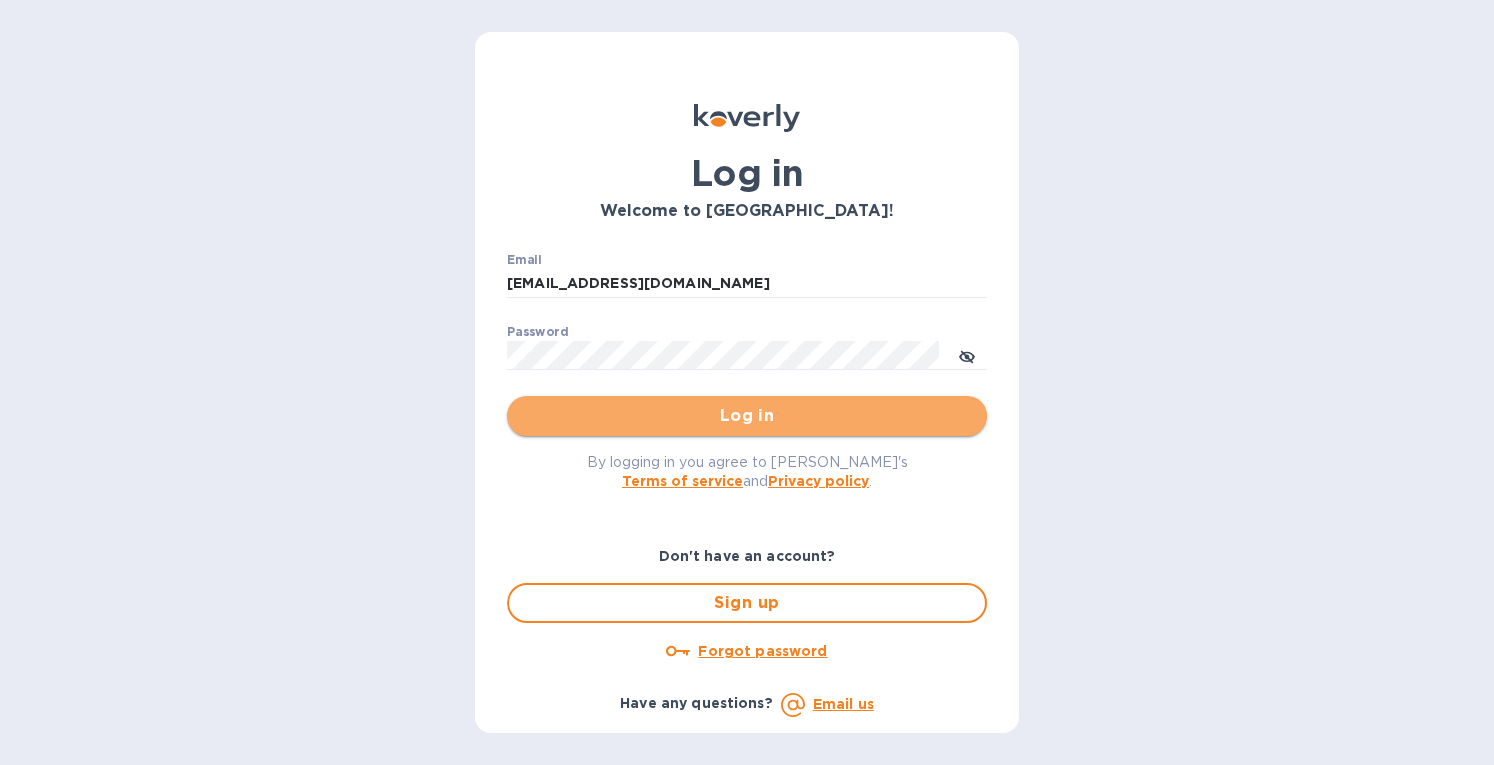 click on "Log in" at bounding box center (747, 416) 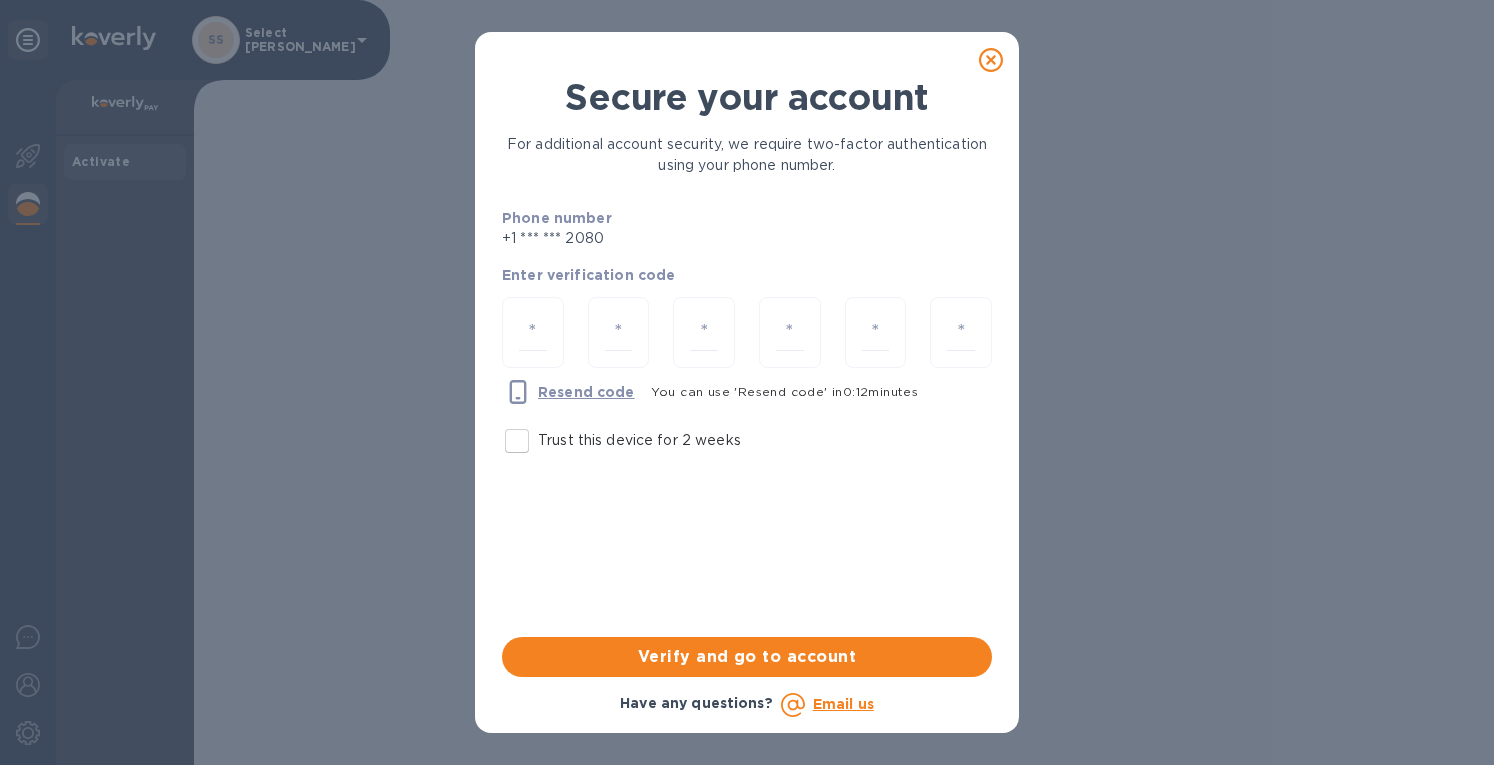 click on "Trust this device for 2 weeks" at bounding box center [517, 441] 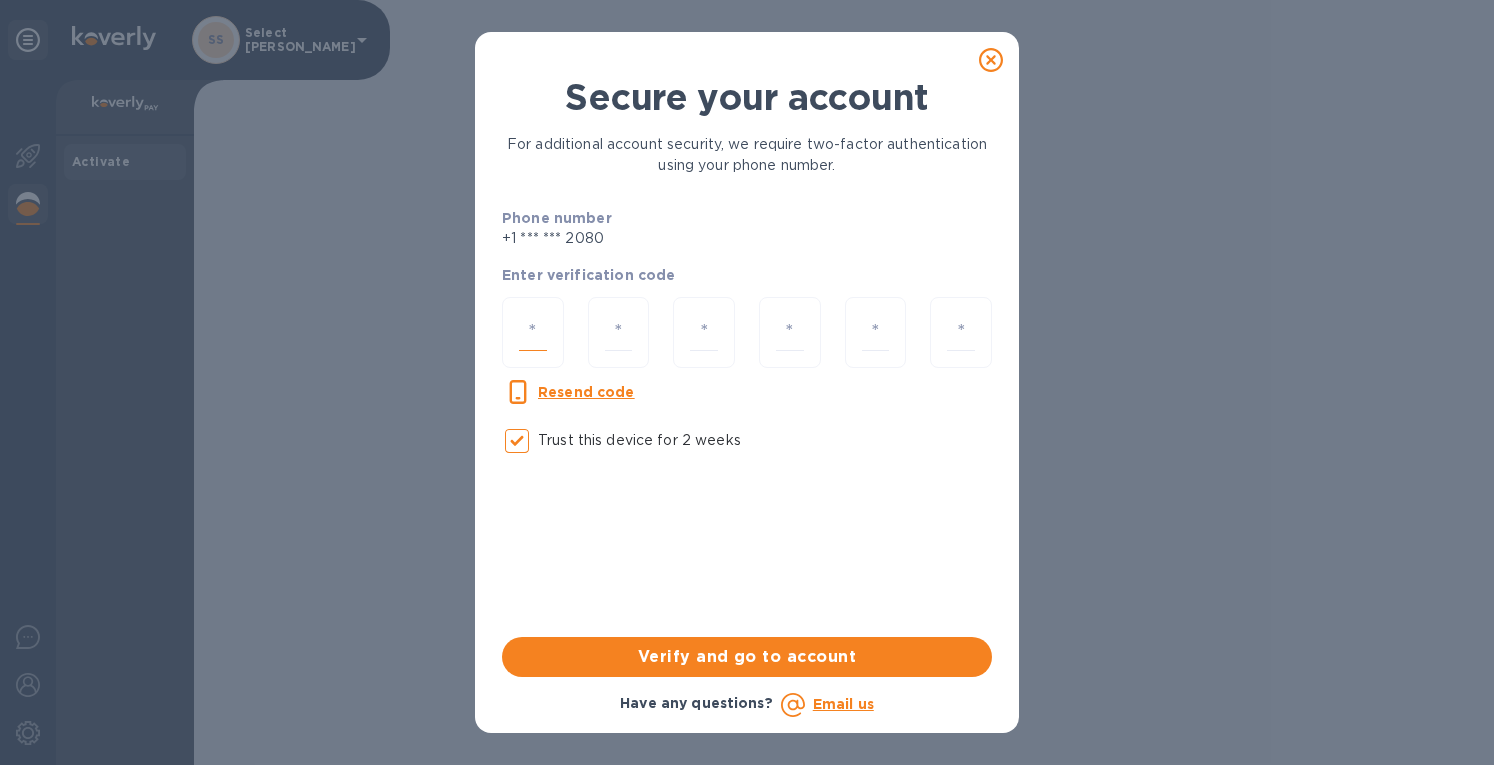 paste on "6" 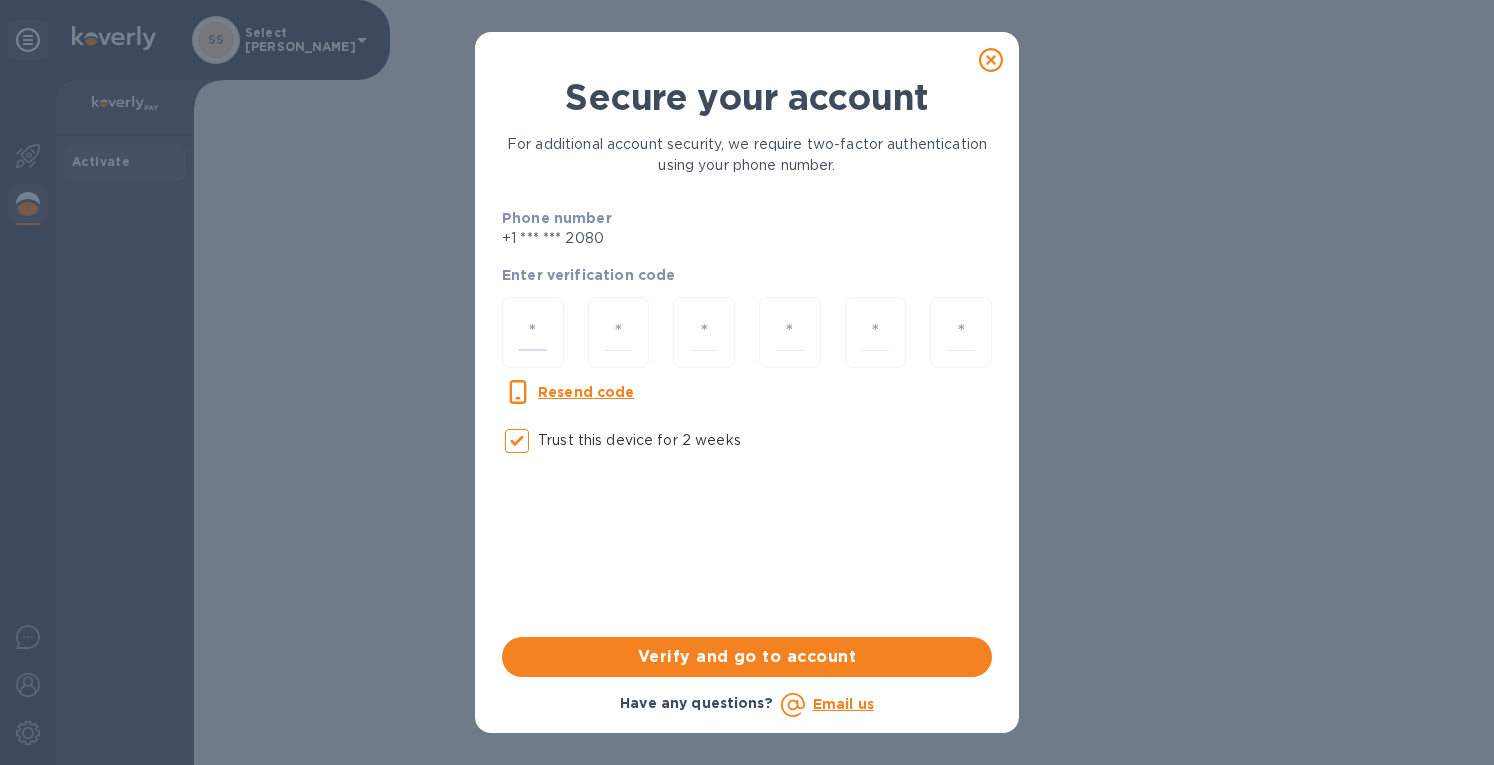 type on "6" 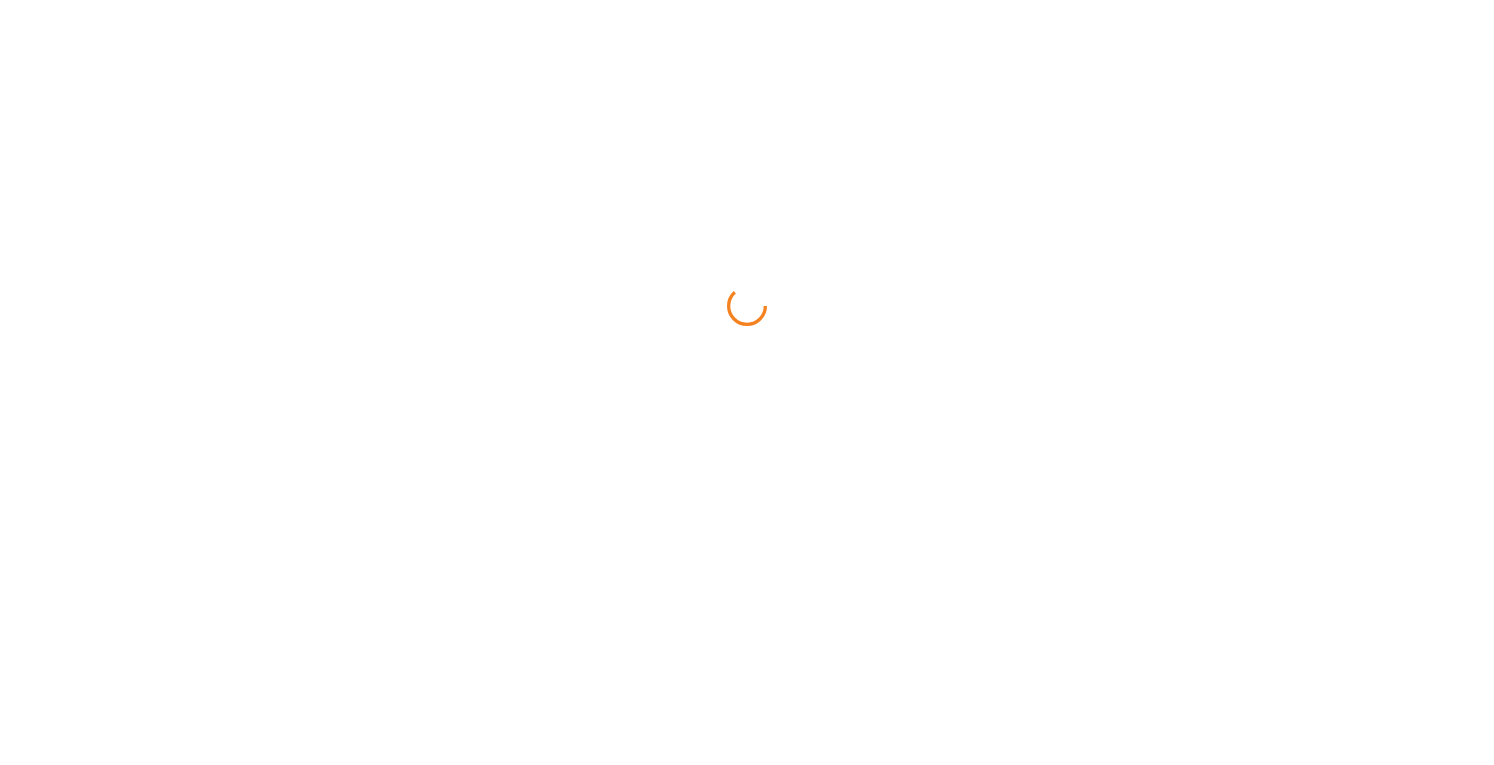 scroll, scrollTop: 0, scrollLeft: 0, axis: both 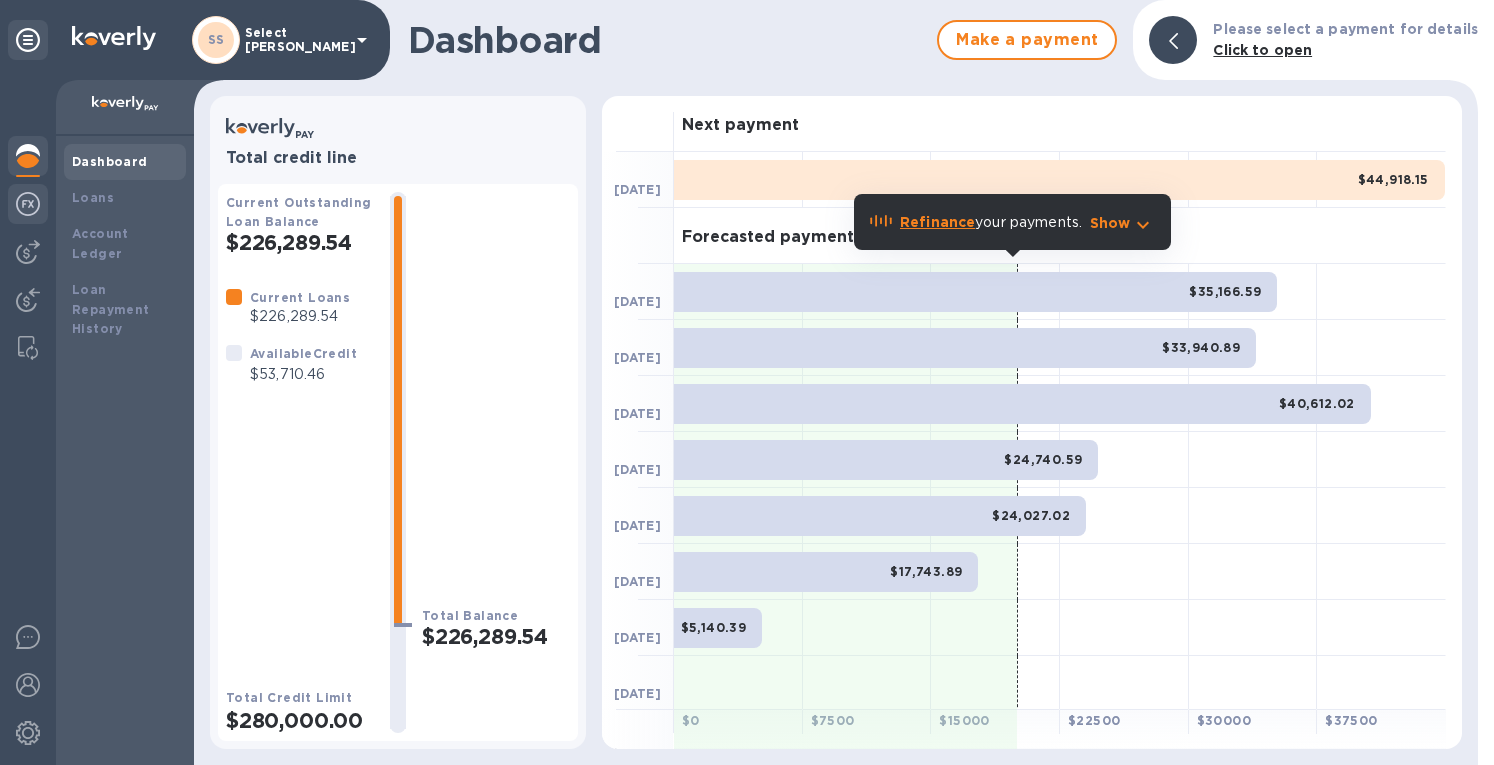 click at bounding box center (28, 204) 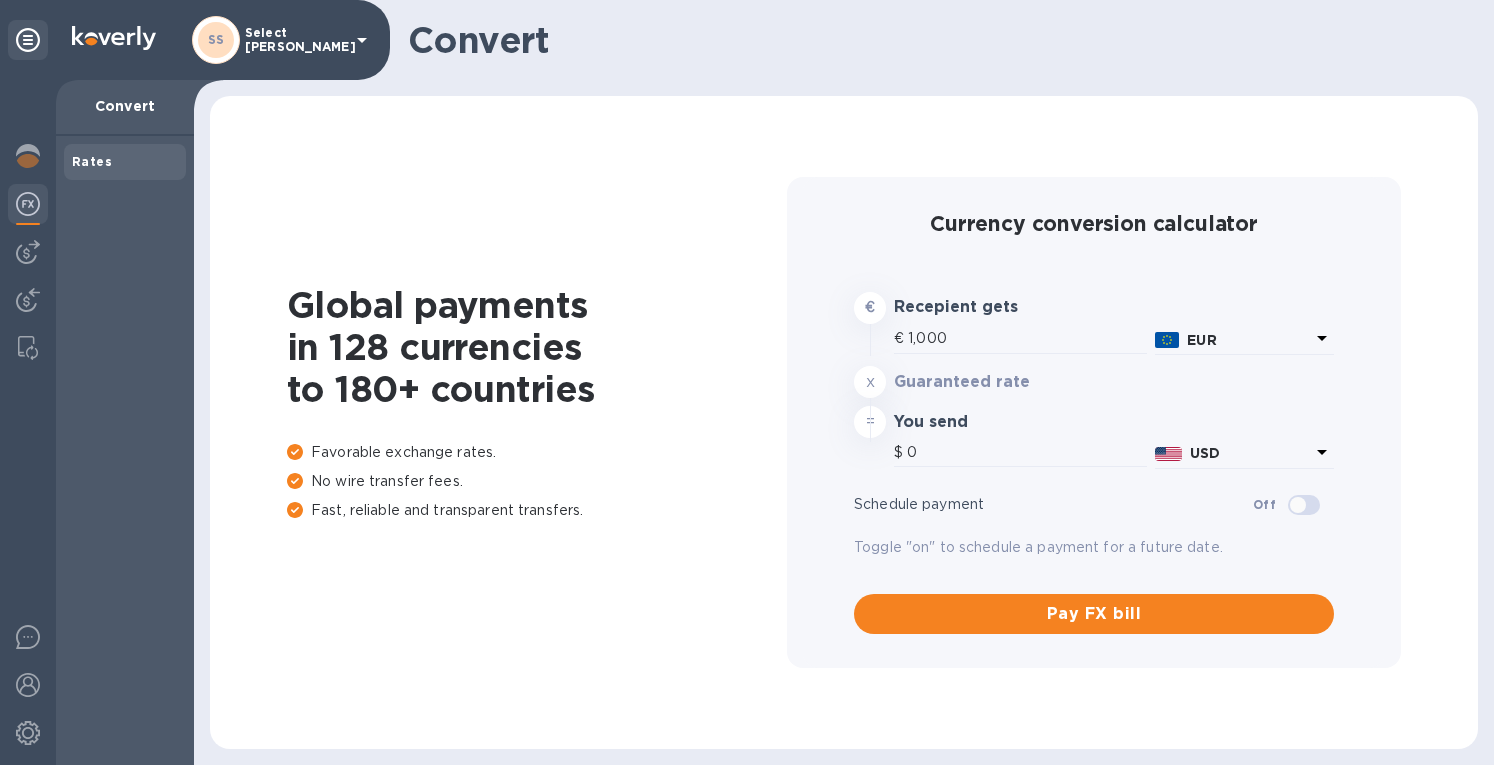 type on "1,180.08" 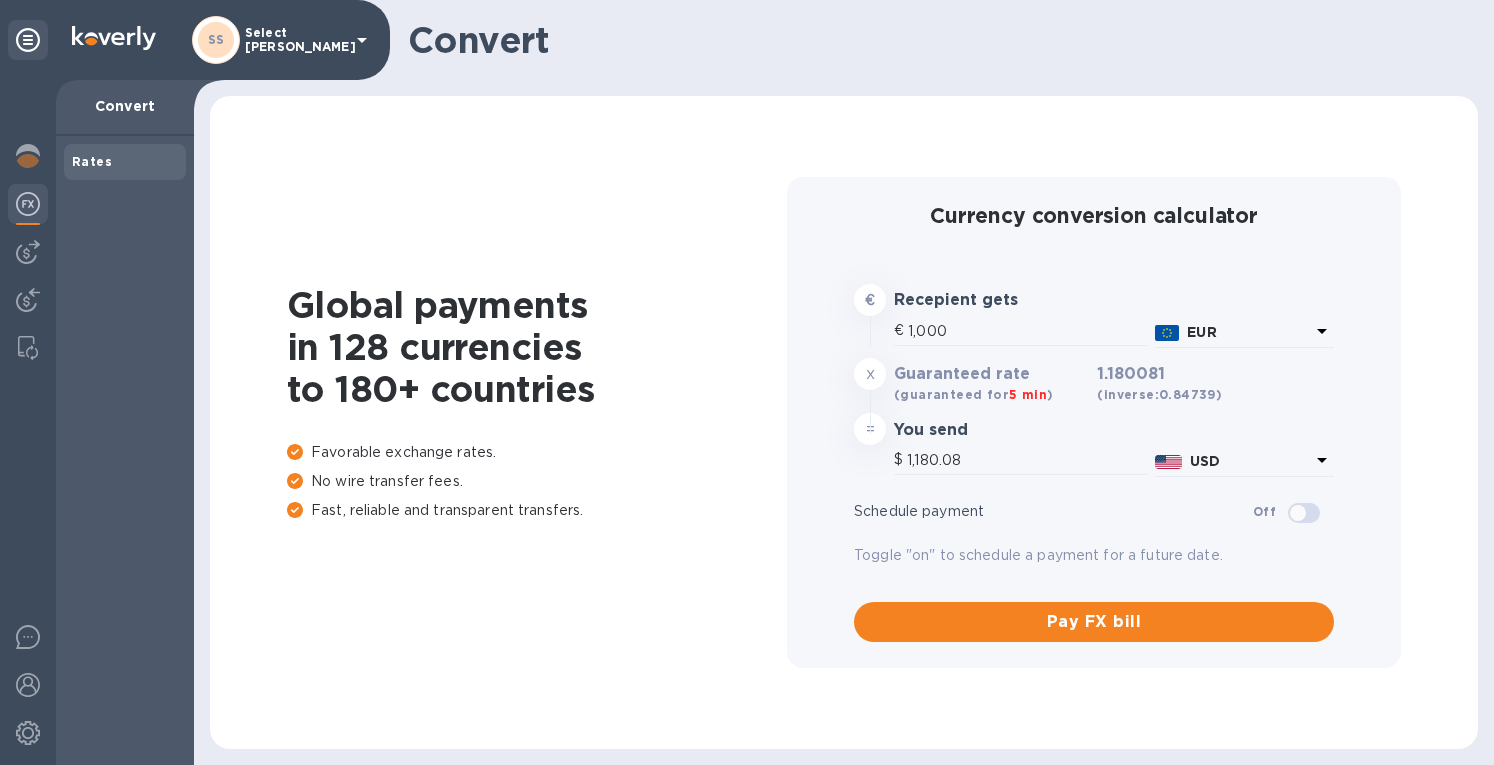 click at bounding box center (28, 422) 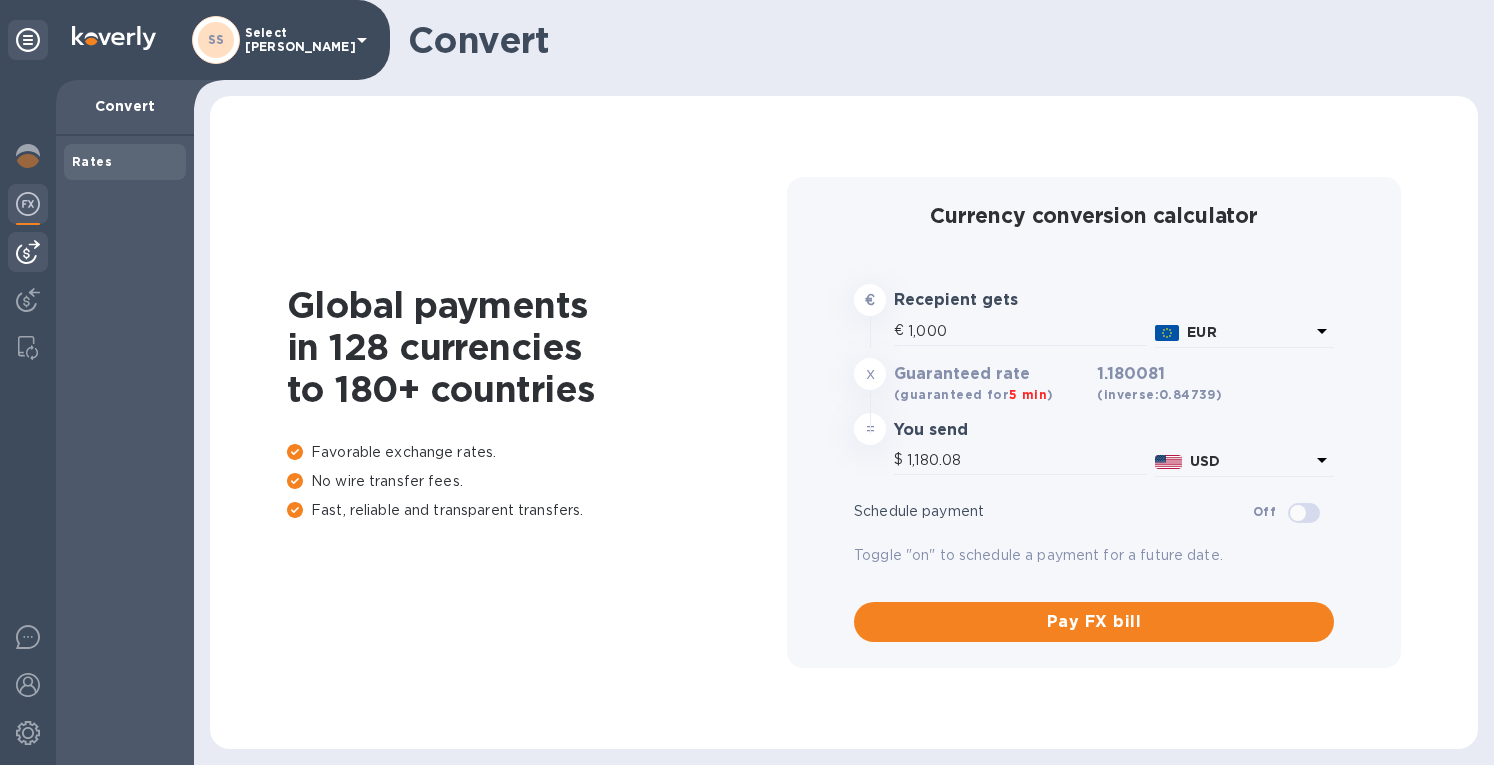 click at bounding box center [28, 252] 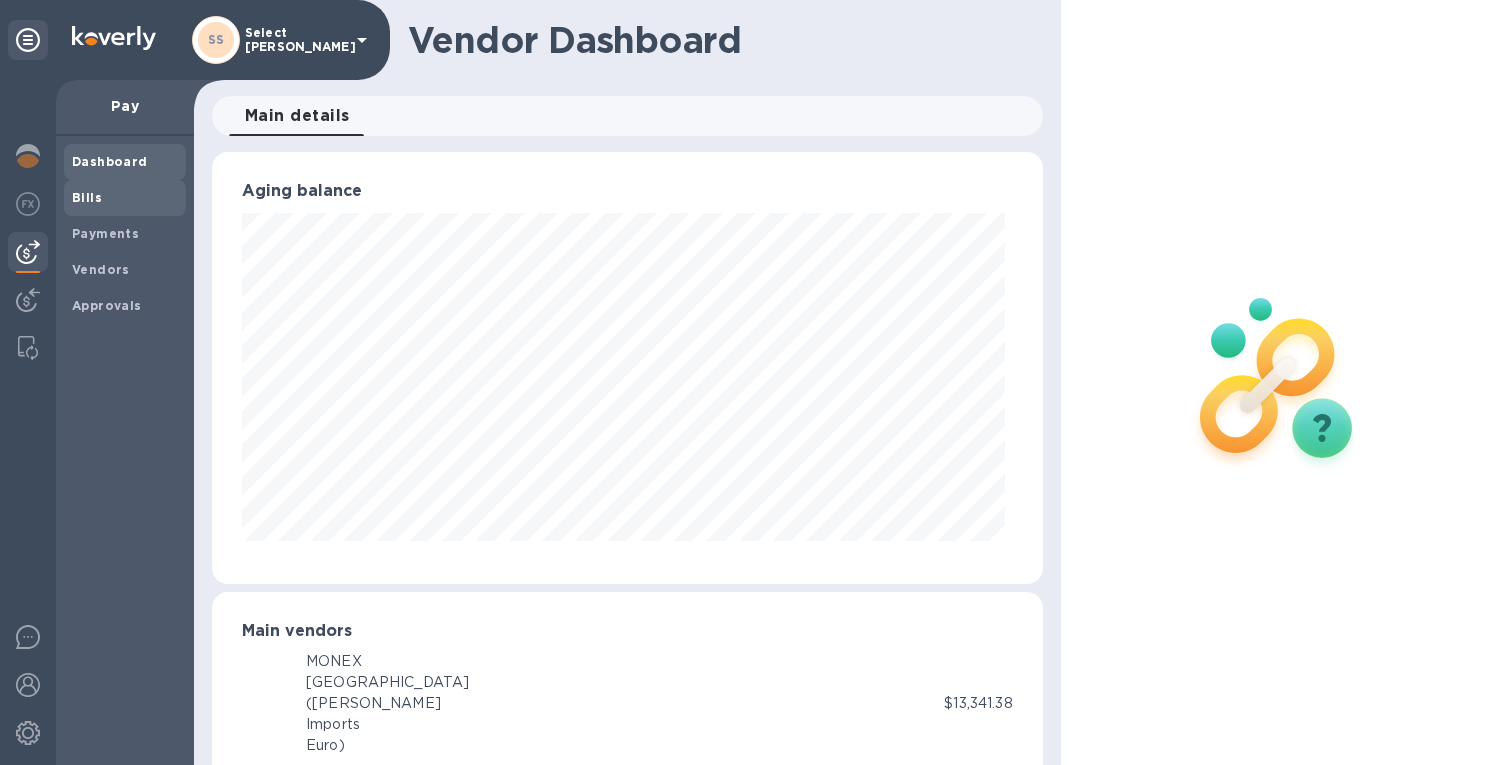 scroll, scrollTop: 432, scrollLeft: 822, axis: both 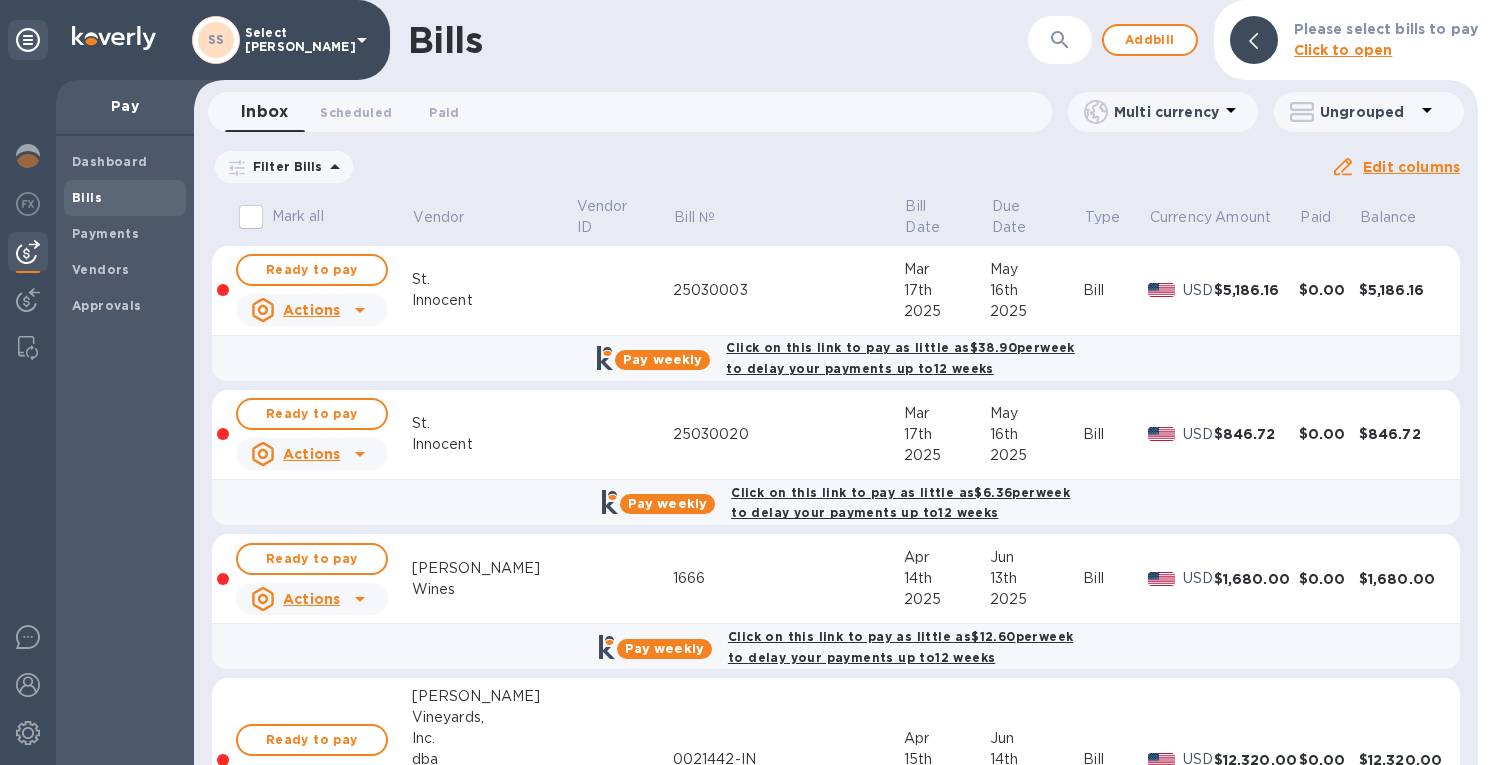 click 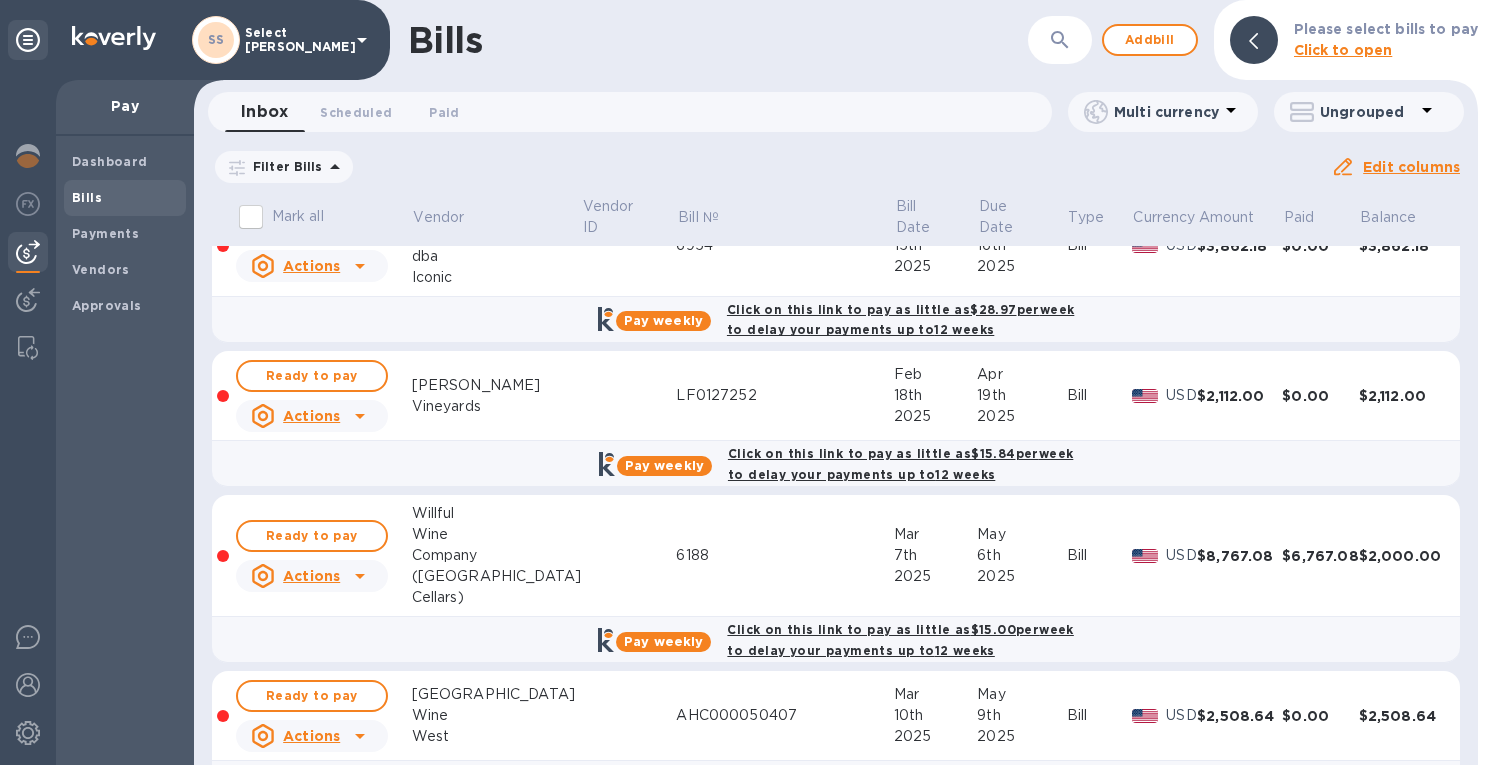 scroll, scrollTop: 0, scrollLeft: 0, axis: both 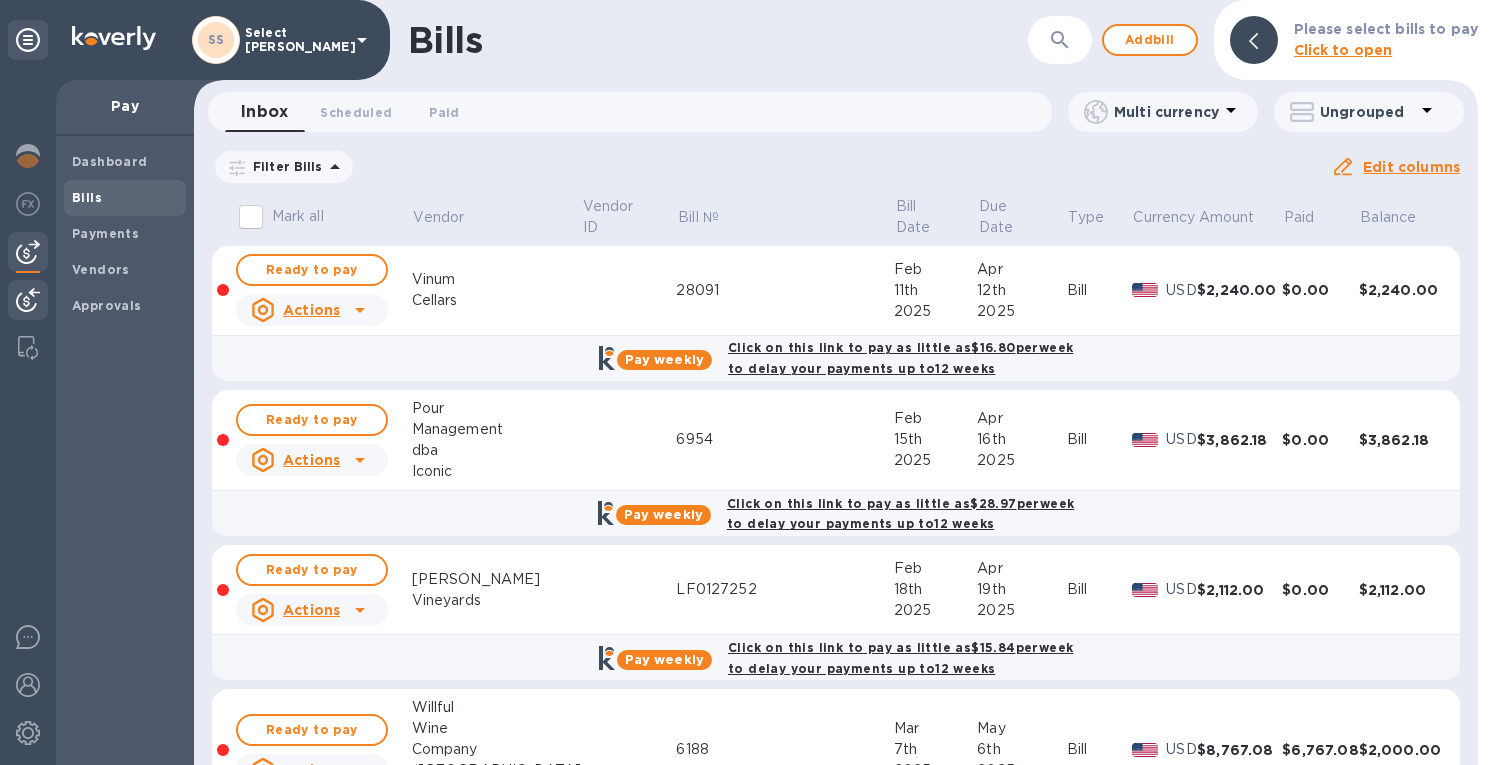 click at bounding box center (28, 300) 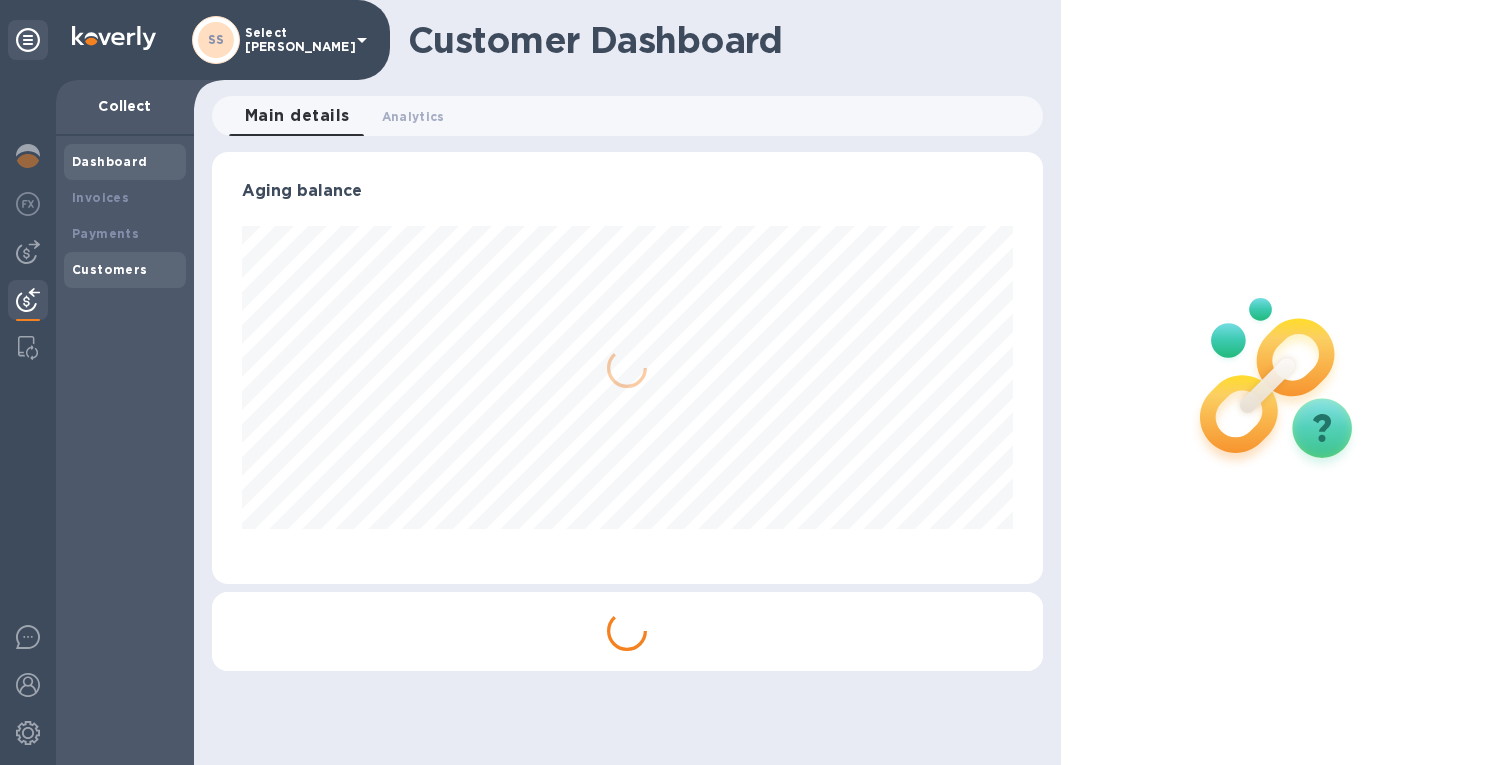 scroll, scrollTop: 432, scrollLeft: 822, axis: both 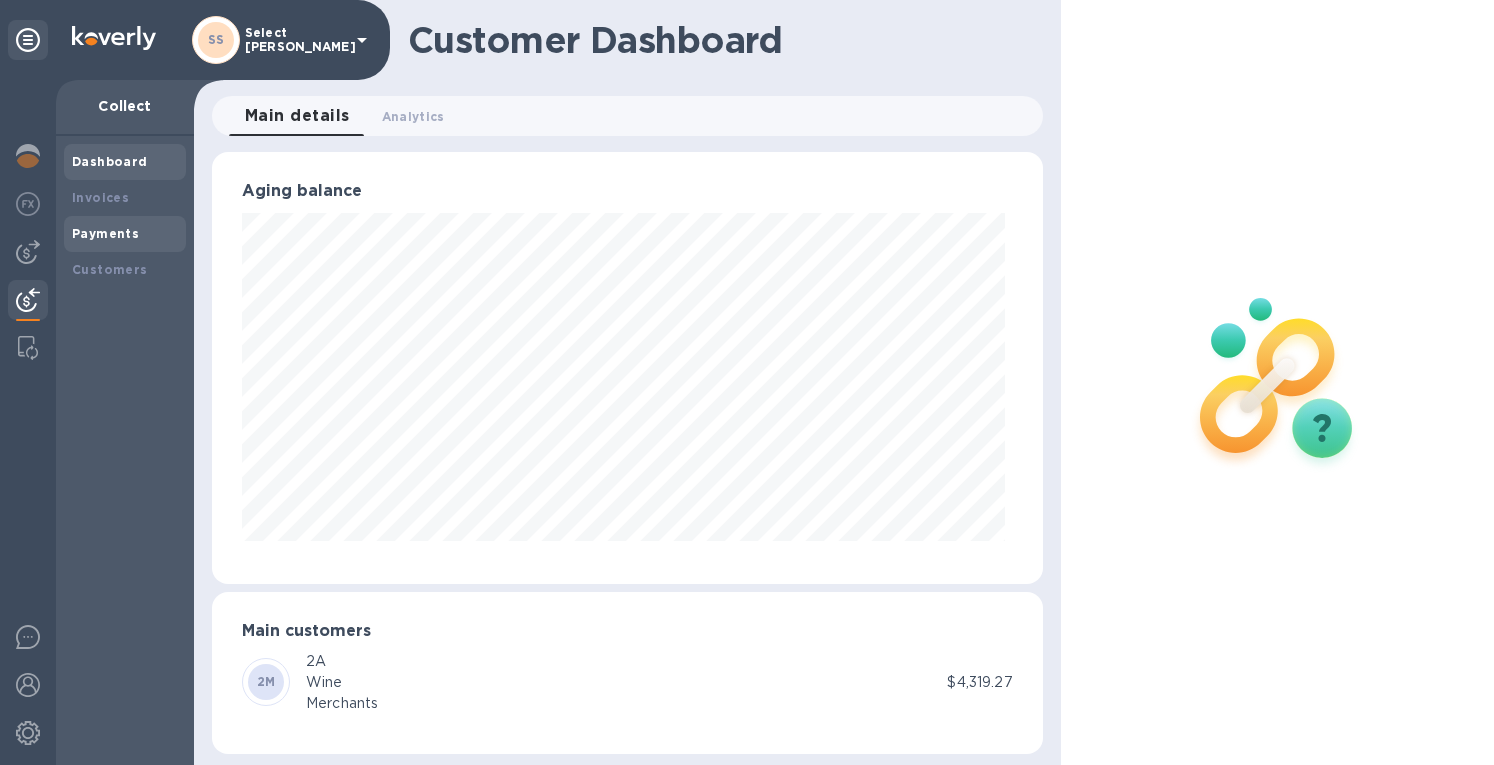 click on "Payments" at bounding box center [105, 233] 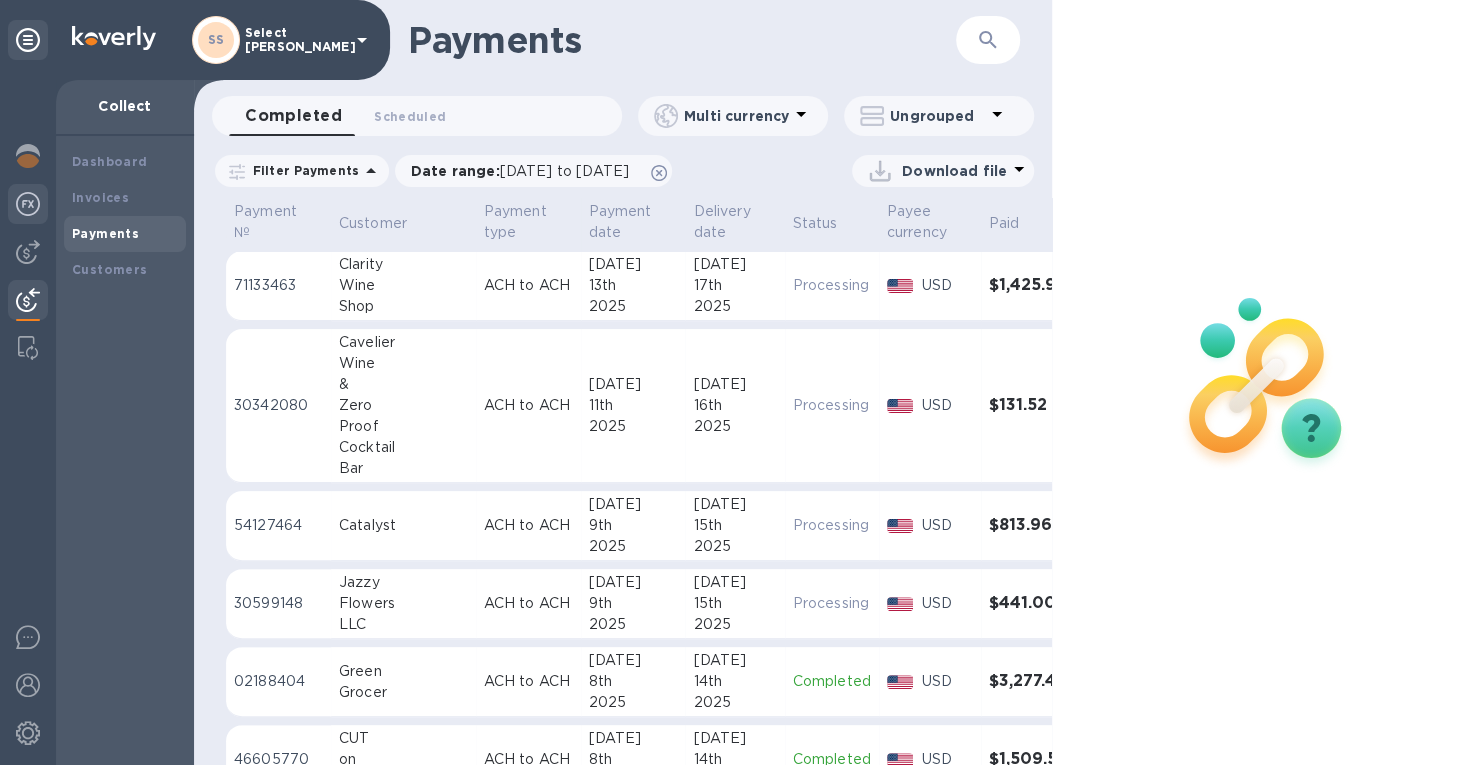 click at bounding box center [28, 204] 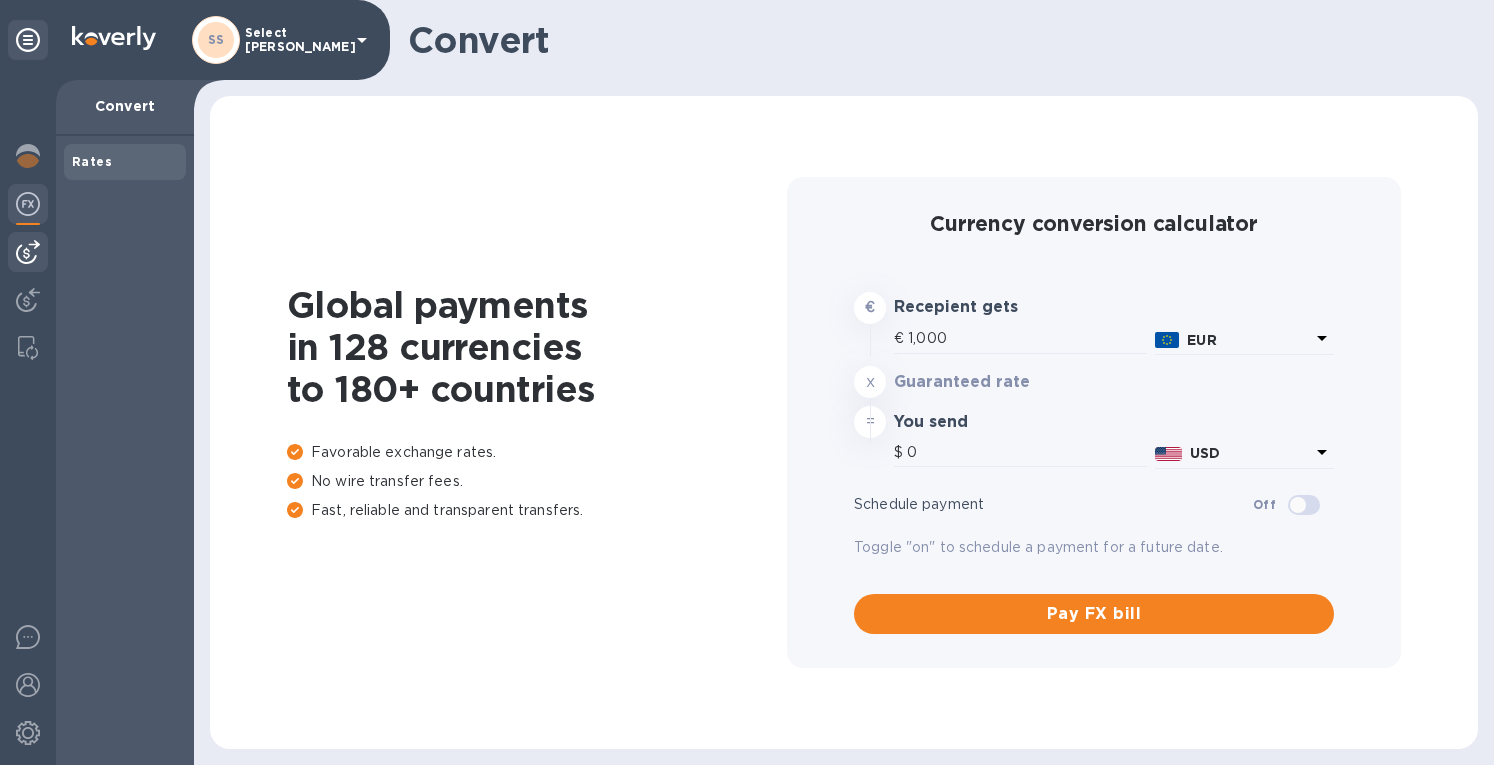 type on "1,180.28" 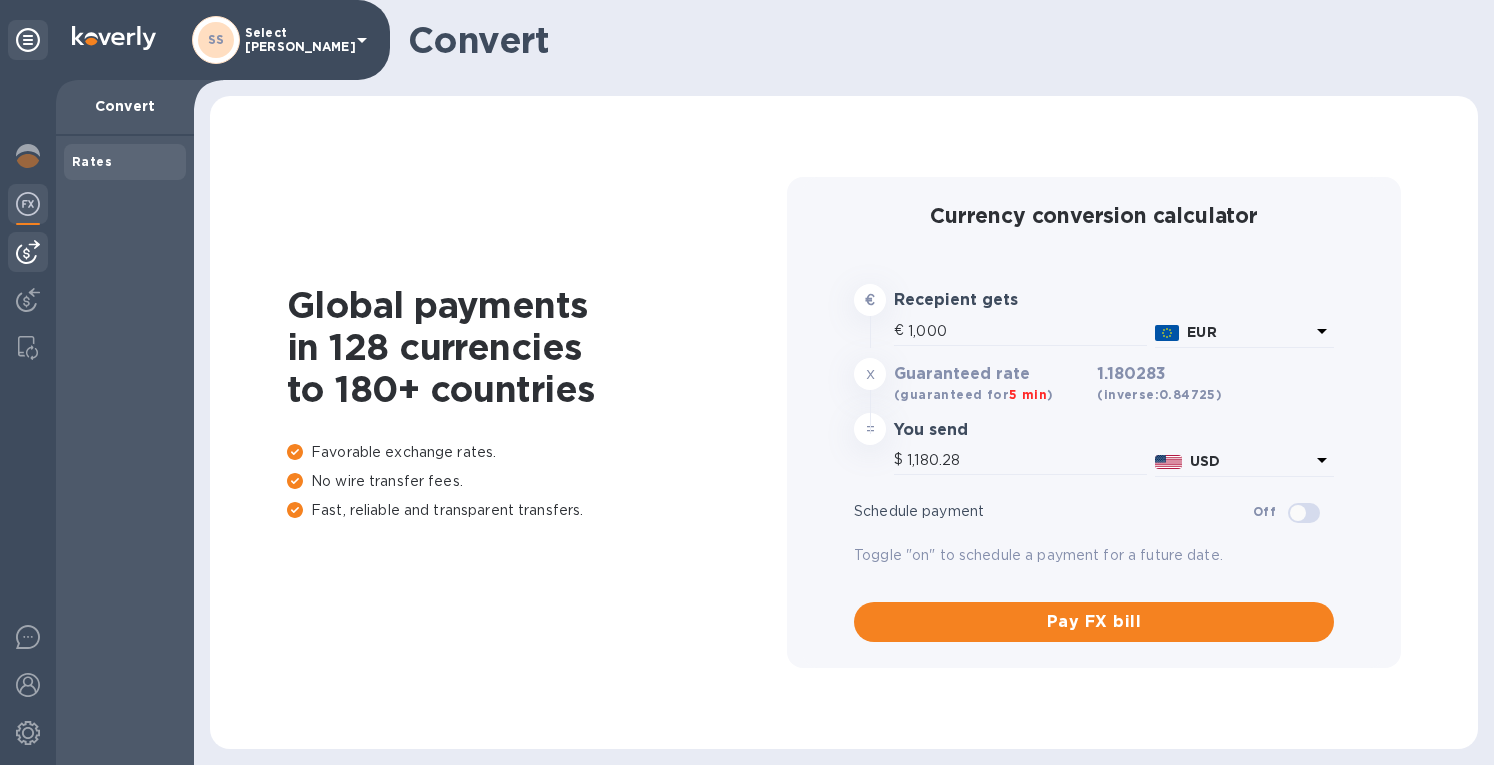click at bounding box center [28, 252] 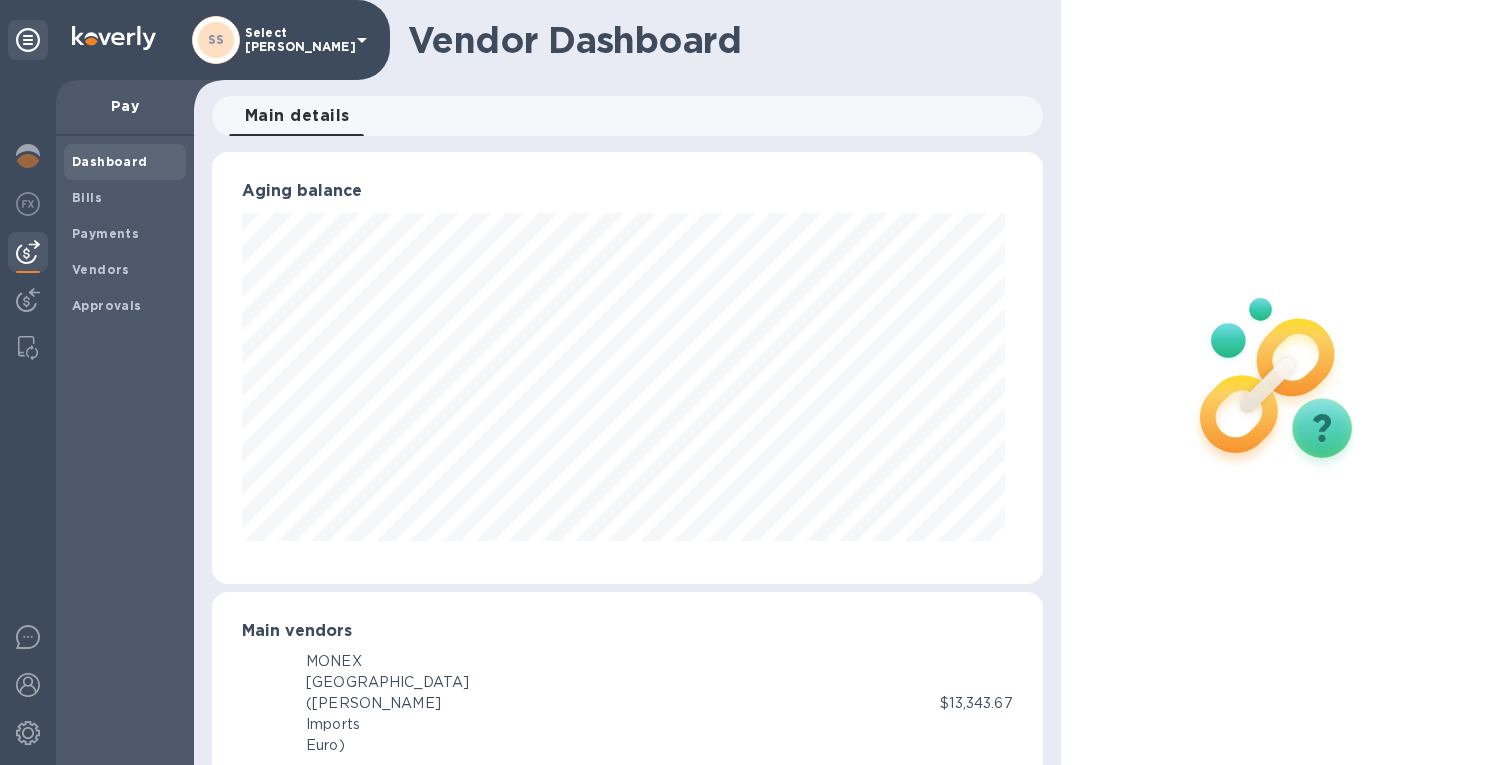 scroll, scrollTop: 999568, scrollLeft: 999177, axis: both 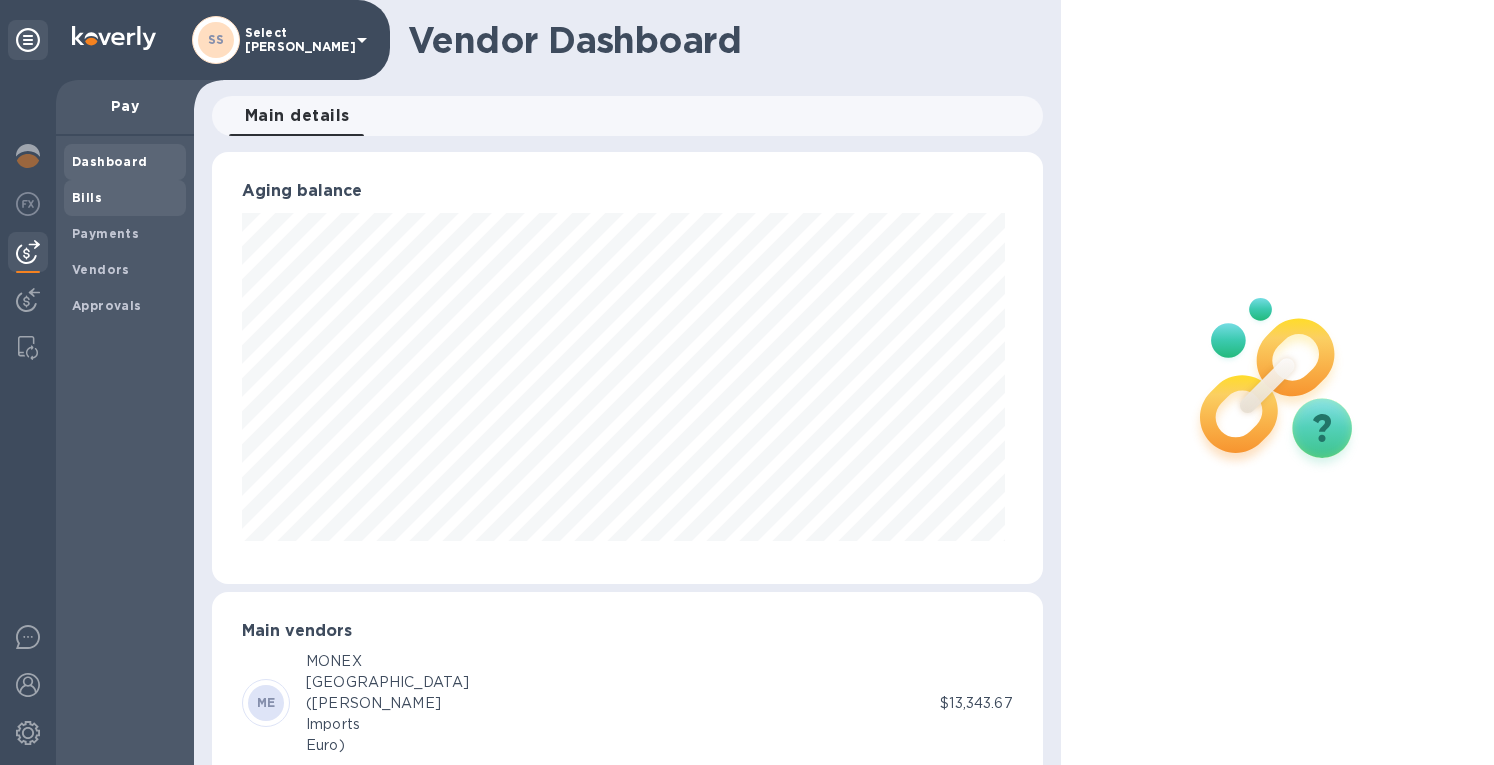 click on "Bills" at bounding box center [87, 197] 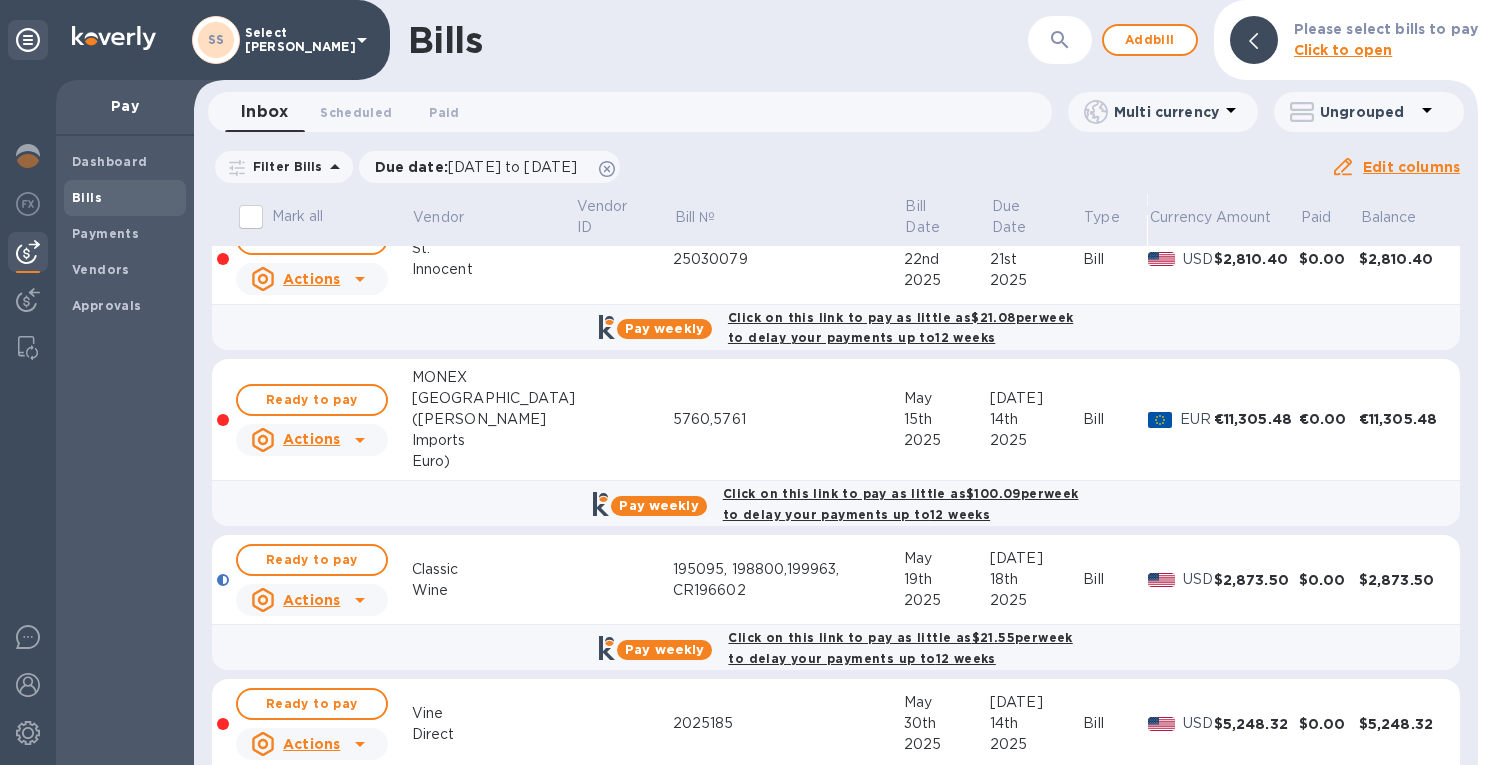 scroll, scrollTop: 1000, scrollLeft: 0, axis: vertical 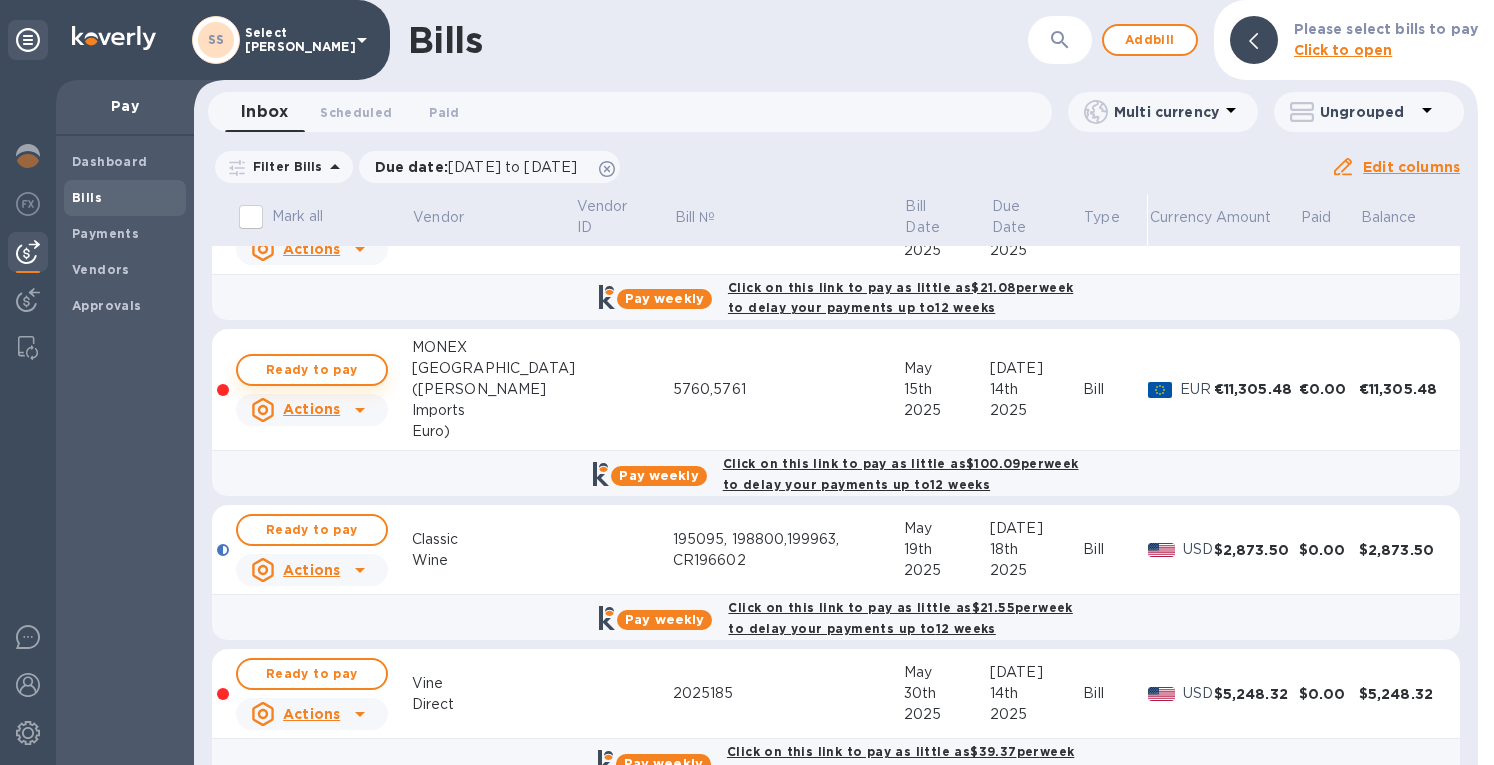 click on "Ready to pay" at bounding box center (312, 370) 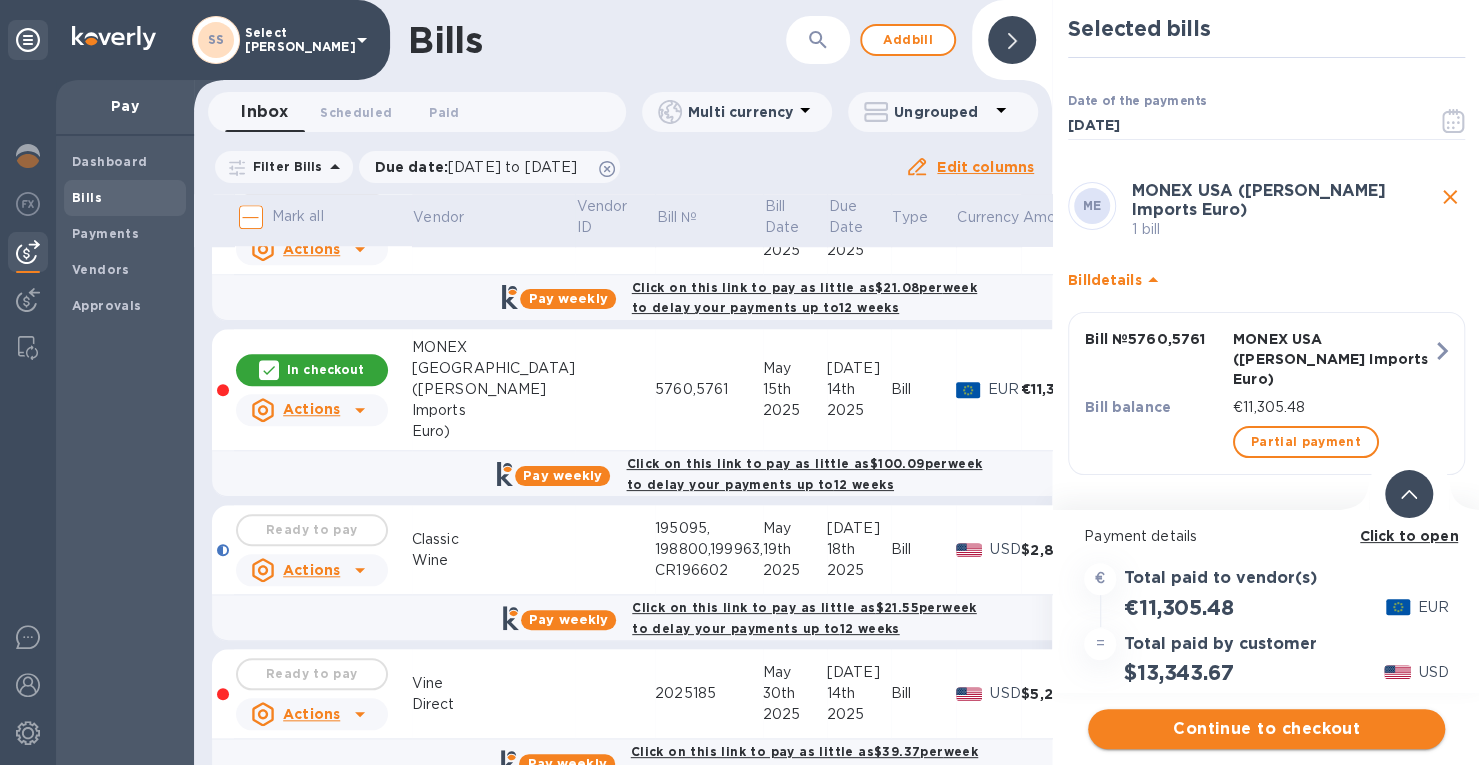 click on "Continue to checkout" at bounding box center [1266, 729] 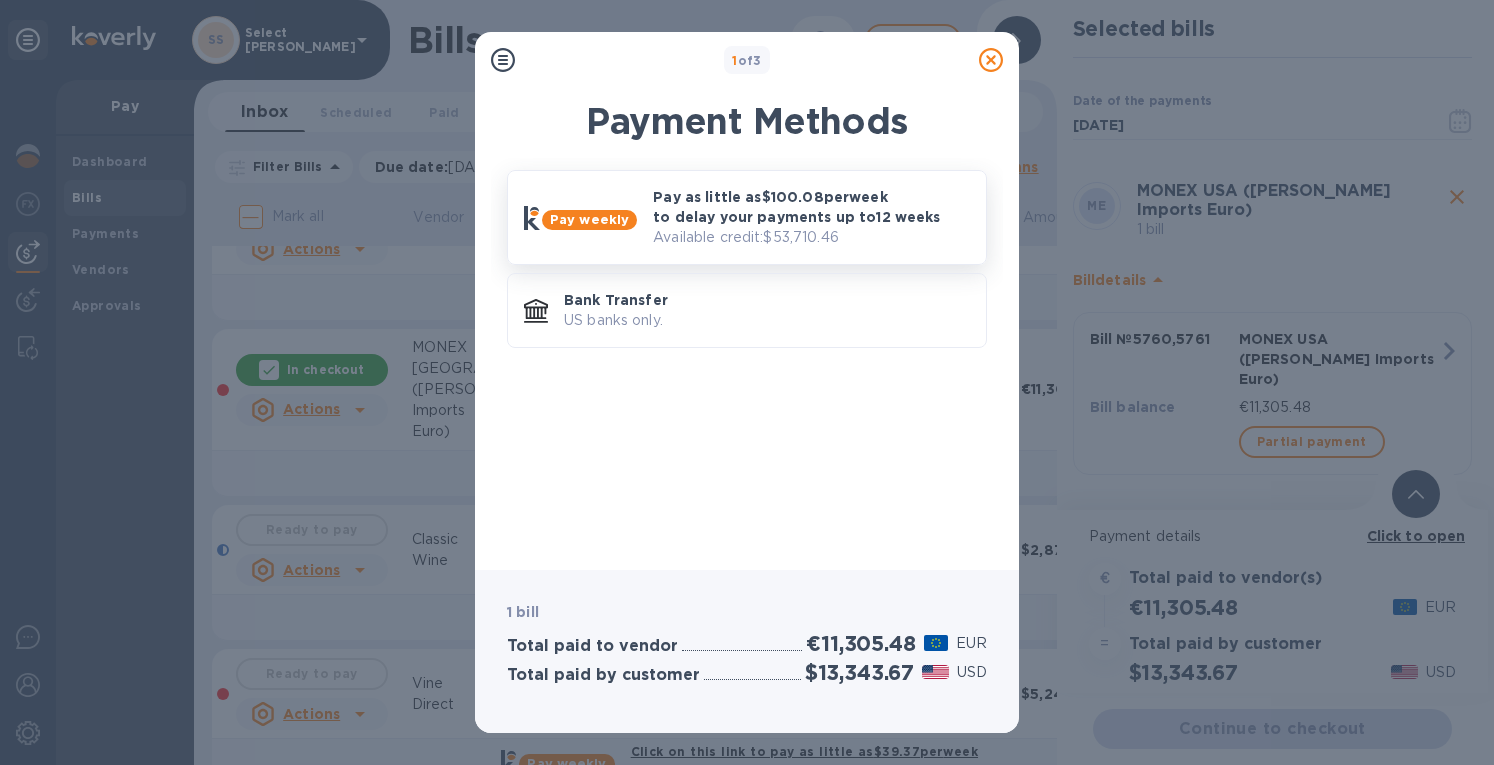 click on "Available credit:  $53,710.46" at bounding box center [811, 237] 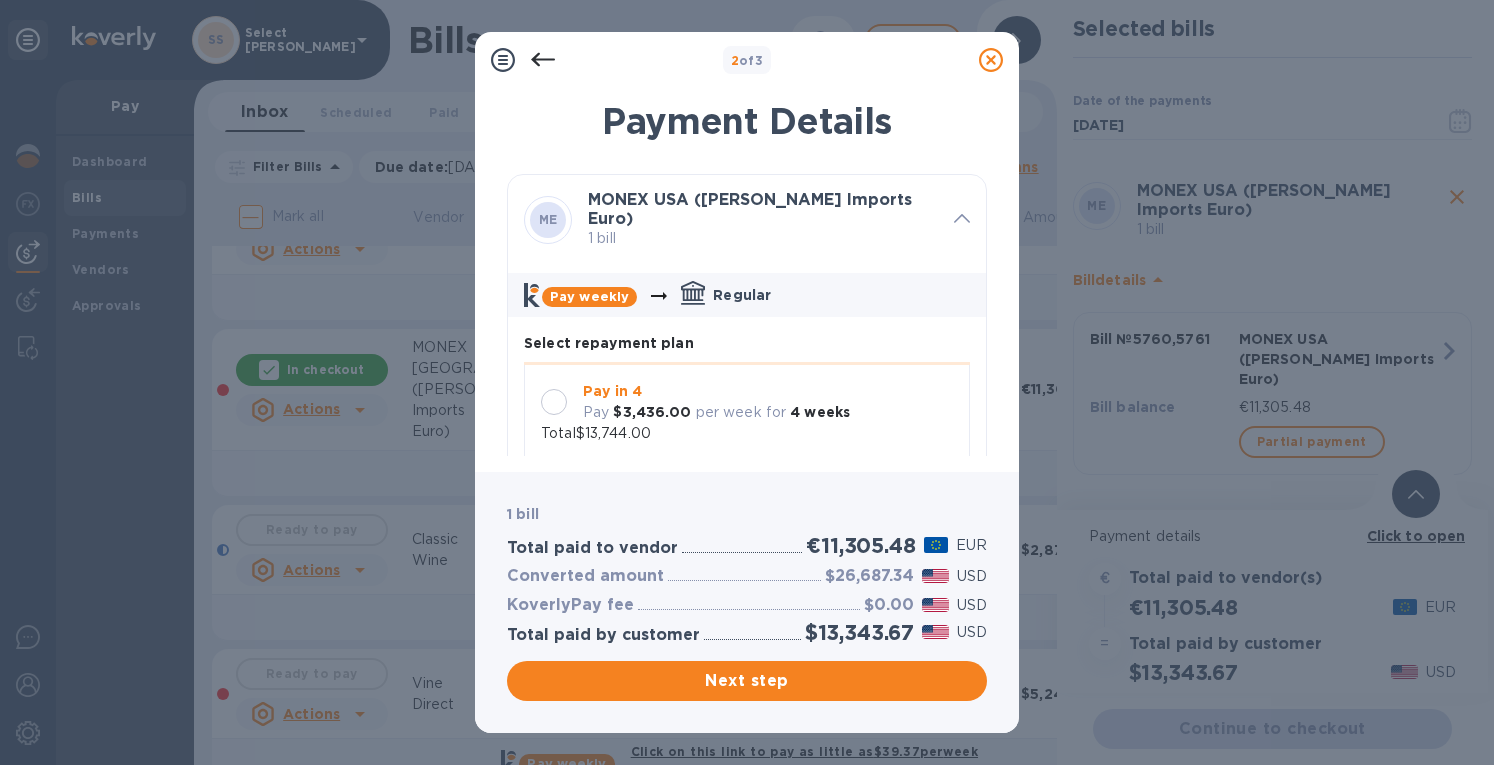 scroll, scrollTop: 56, scrollLeft: 0, axis: vertical 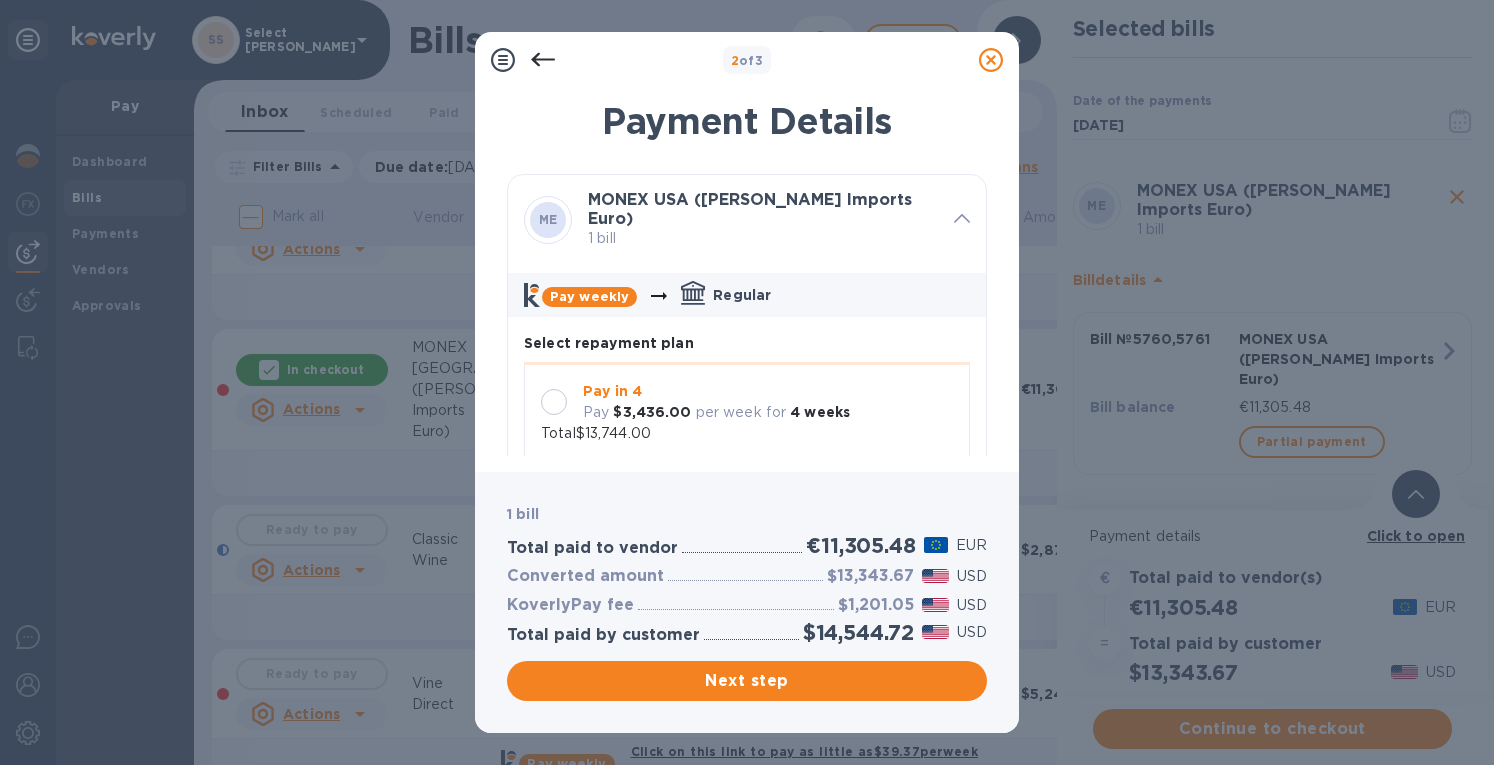 click at bounding box center [554, 402] 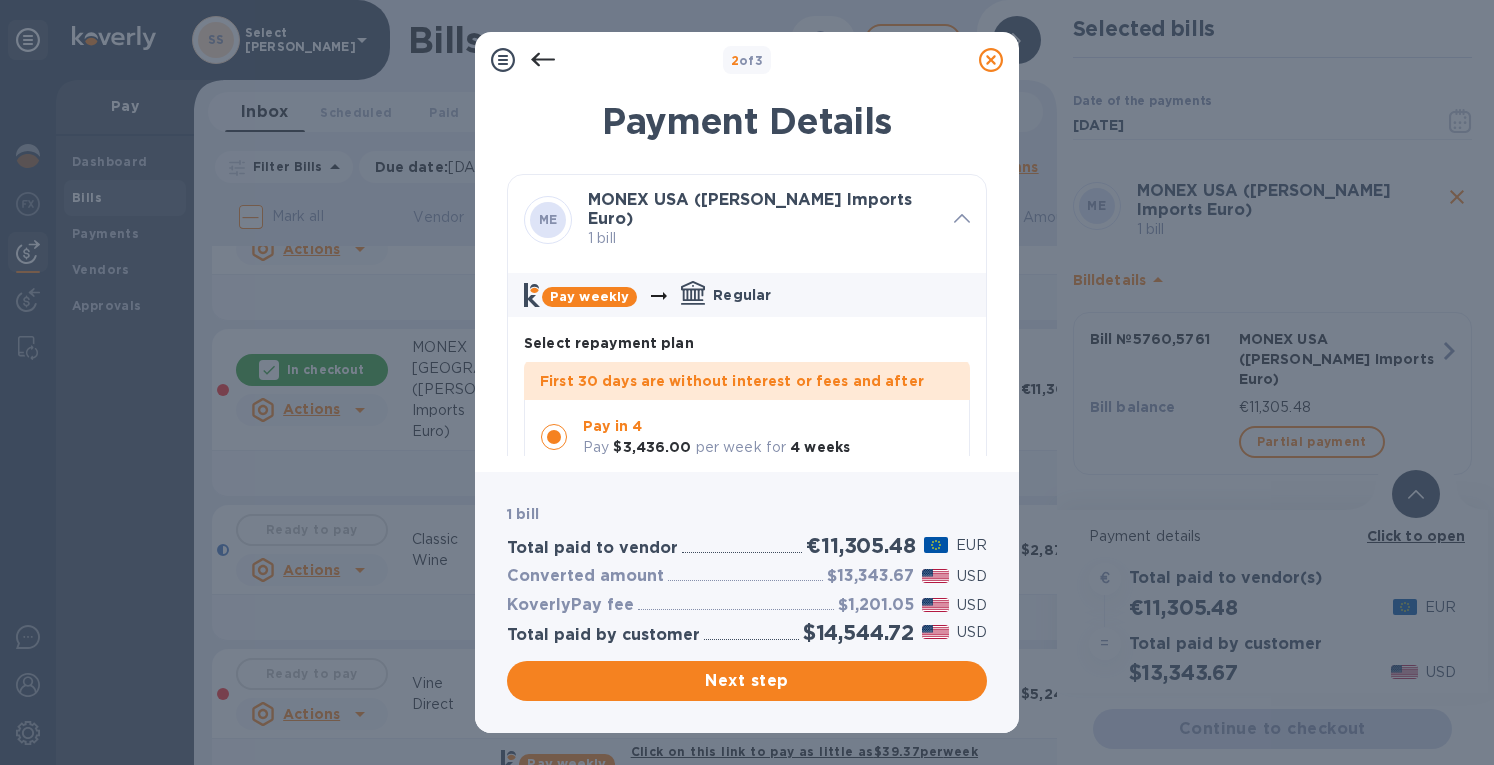 scroll, scrollTop: 0, scrollLeft: 0, axis: both 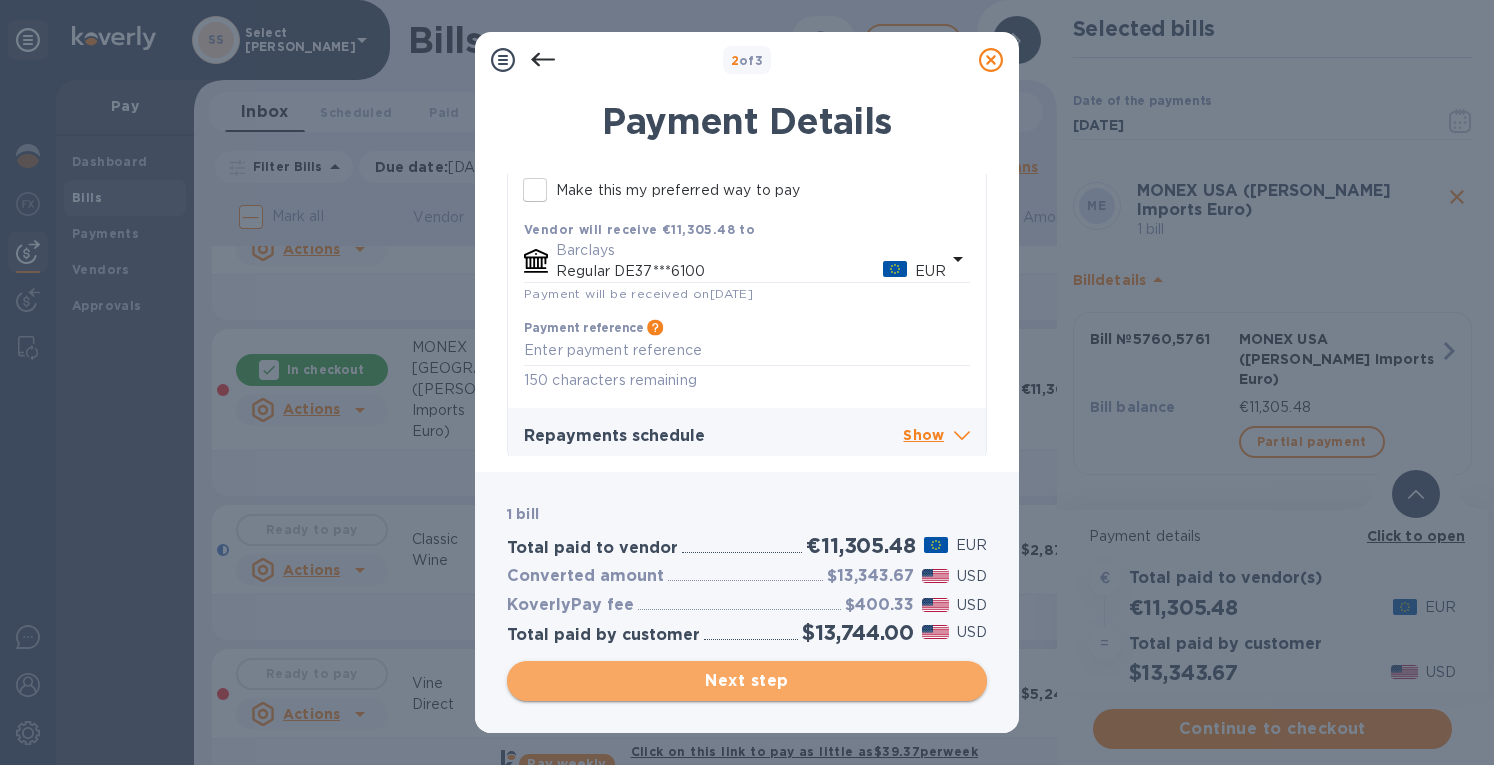 click on "Next step" at bounding box center [747, 681] 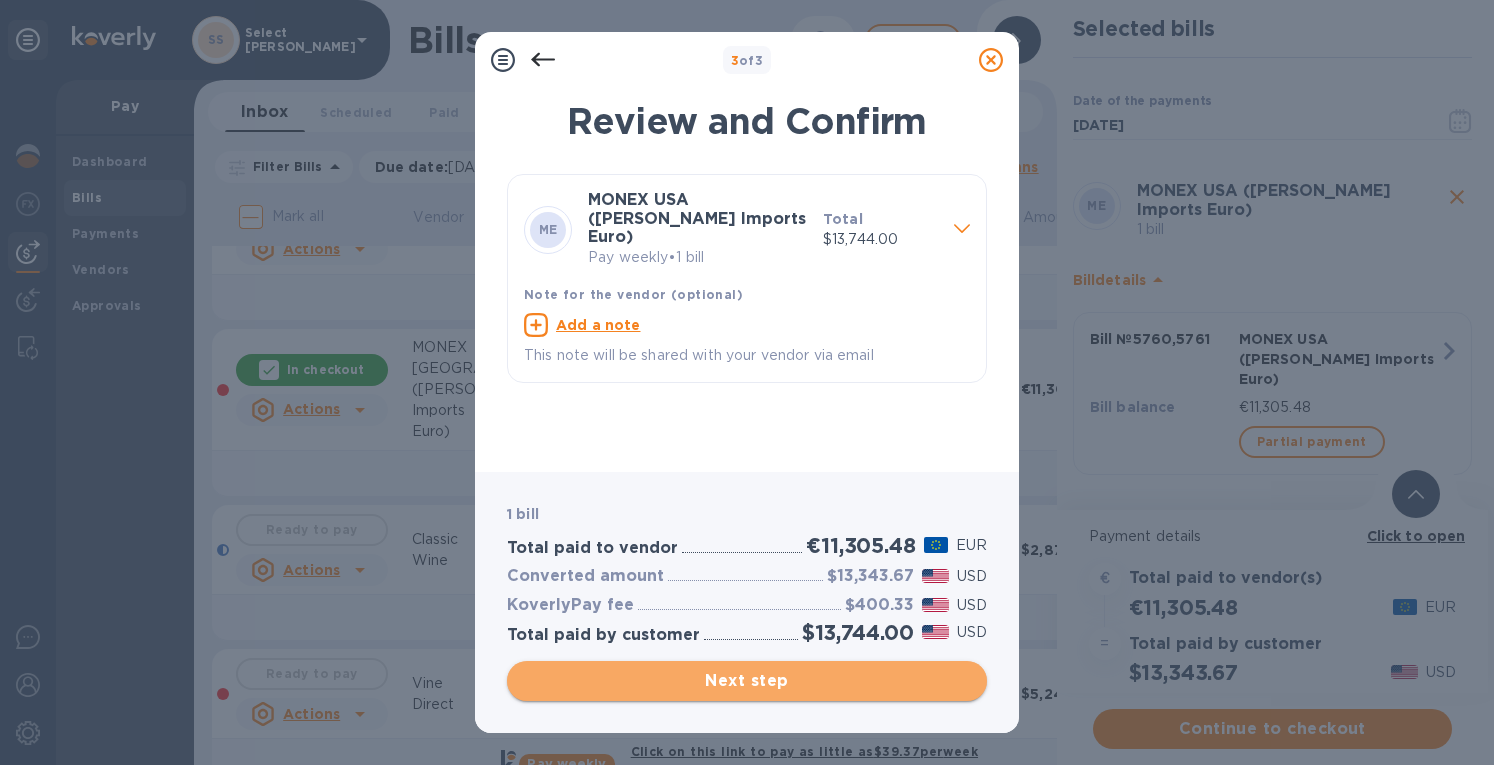 click on "Next step" at bounding box center (747, 681) 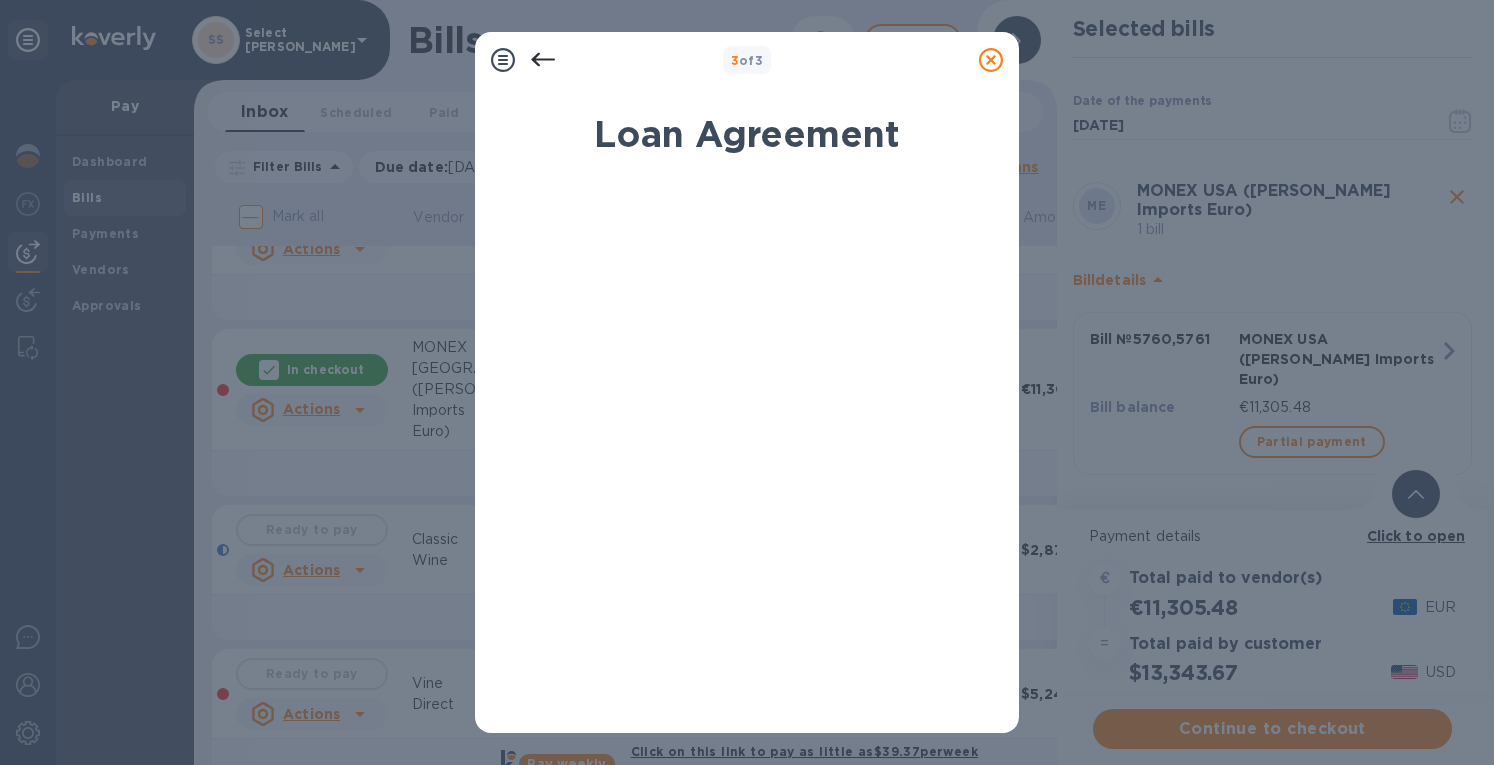 scroll, scrollTop: 352, scrollLeft: 0, axis: vertical 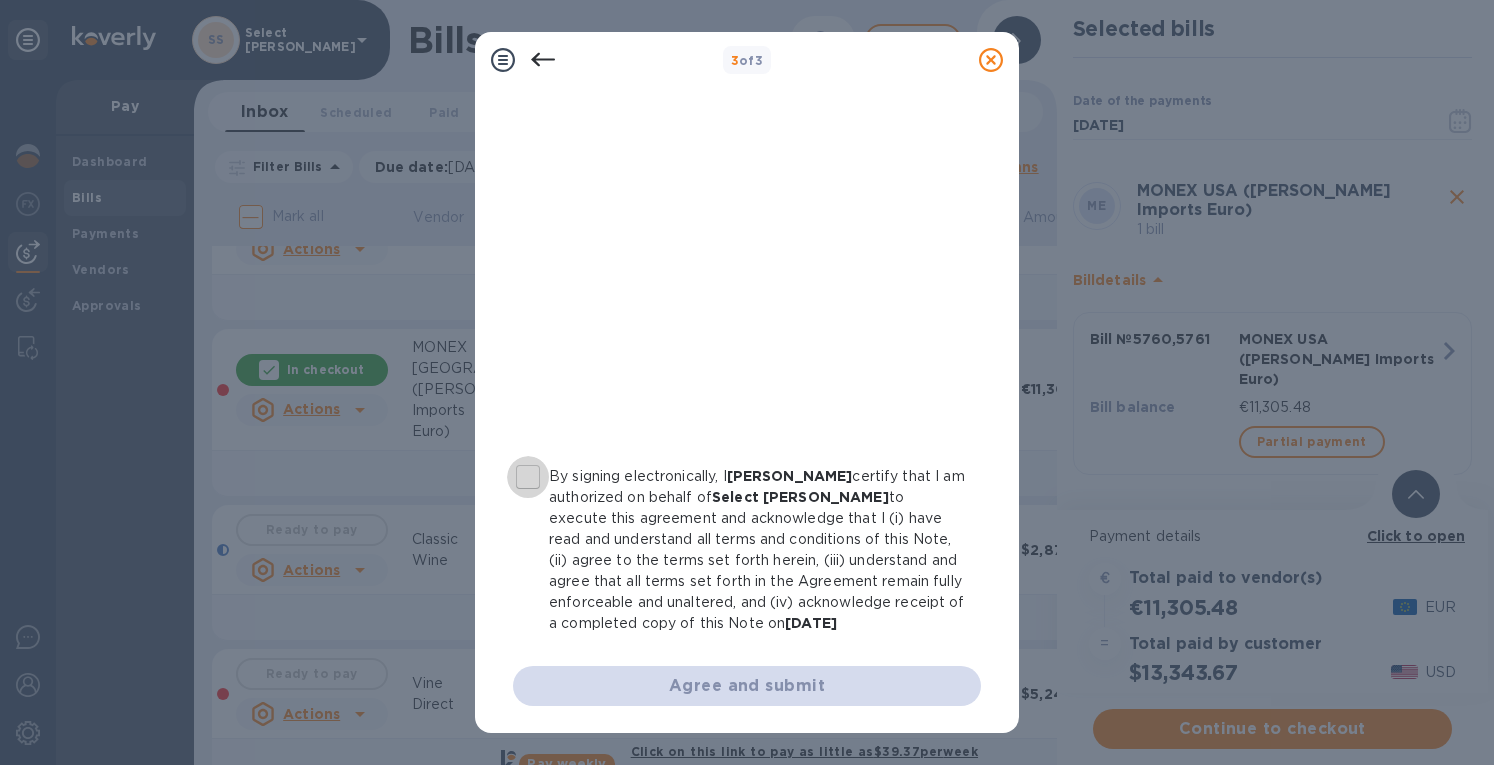 click on "By signing electronically, I  [PERSON_NAME]  certify that I am authorized on behalf of  Select [PERSON_NAME]  to execute this agreement and acknowledge that I (i) have read and understand all terms and conditions of this Note, (ii) agree to the terms set forth herein, (iii) understand and agree that all terms set forth in the Agreement remain fully enforceable and unaltered, and (iv) acknowledge receipt of a completed copy of this Note on  [DATE]" at bounding box center (528, 477) 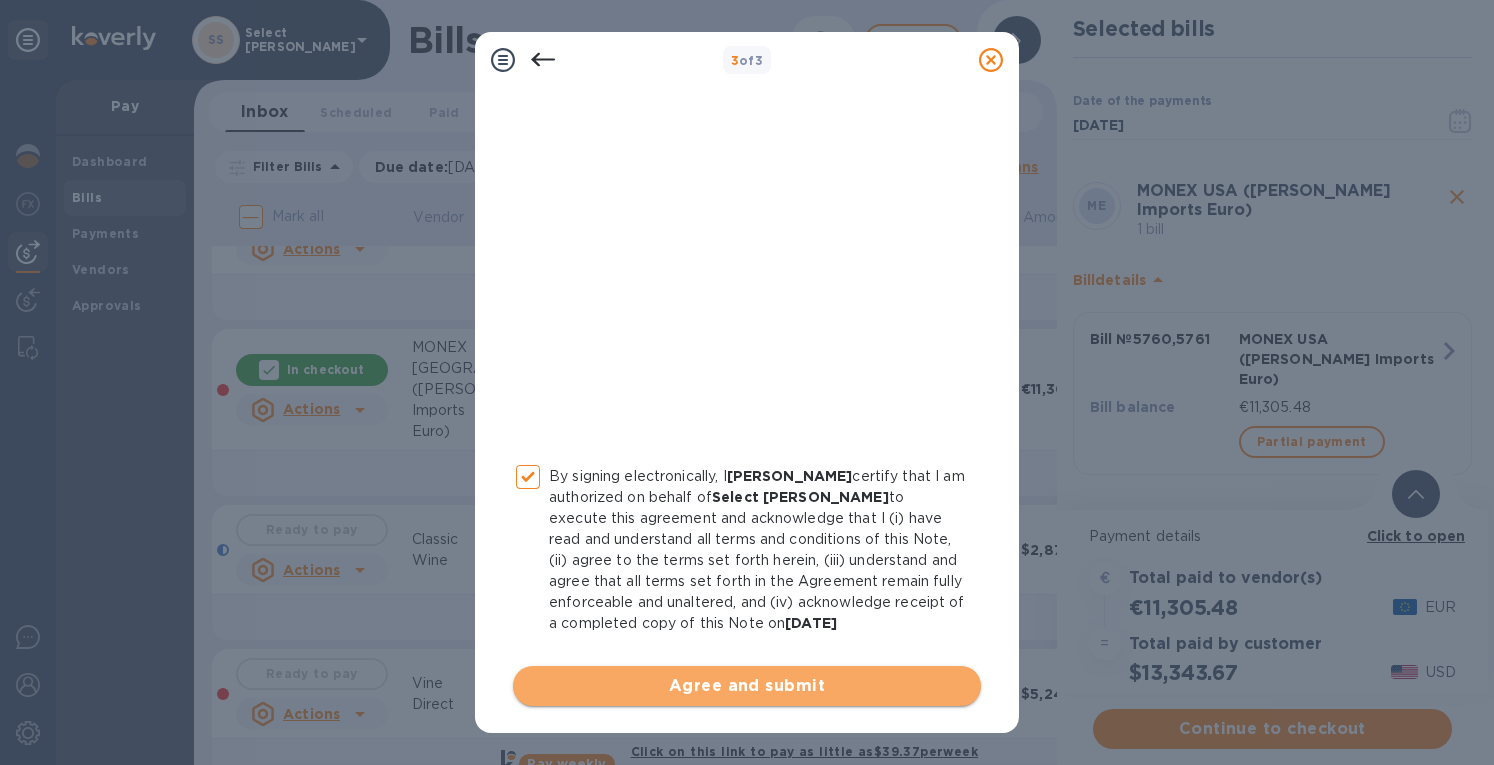 click on "Agree and submit" at bounding box center (747, 686) 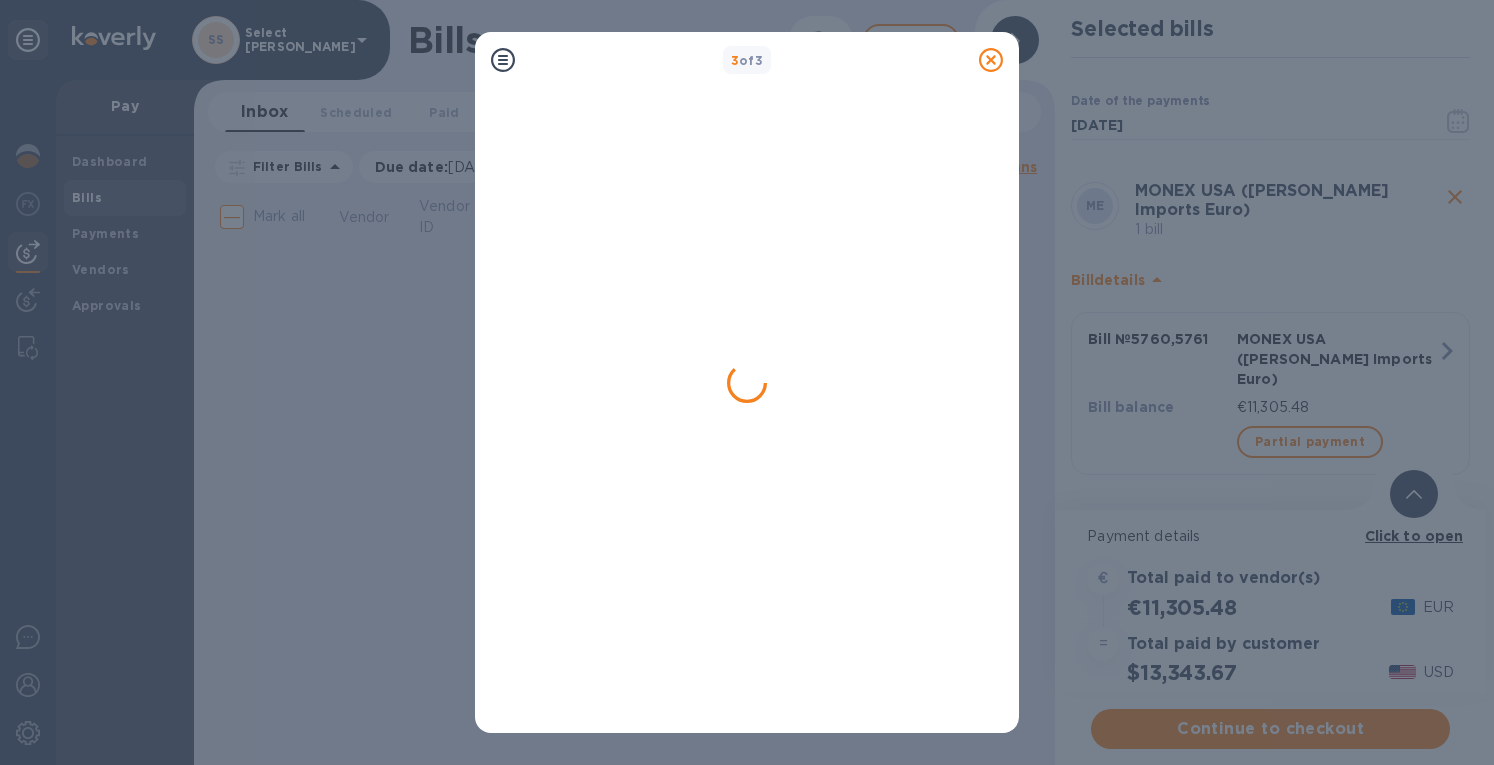 scroll, scrollTop: 0, scrollLeft: 0, axis: both 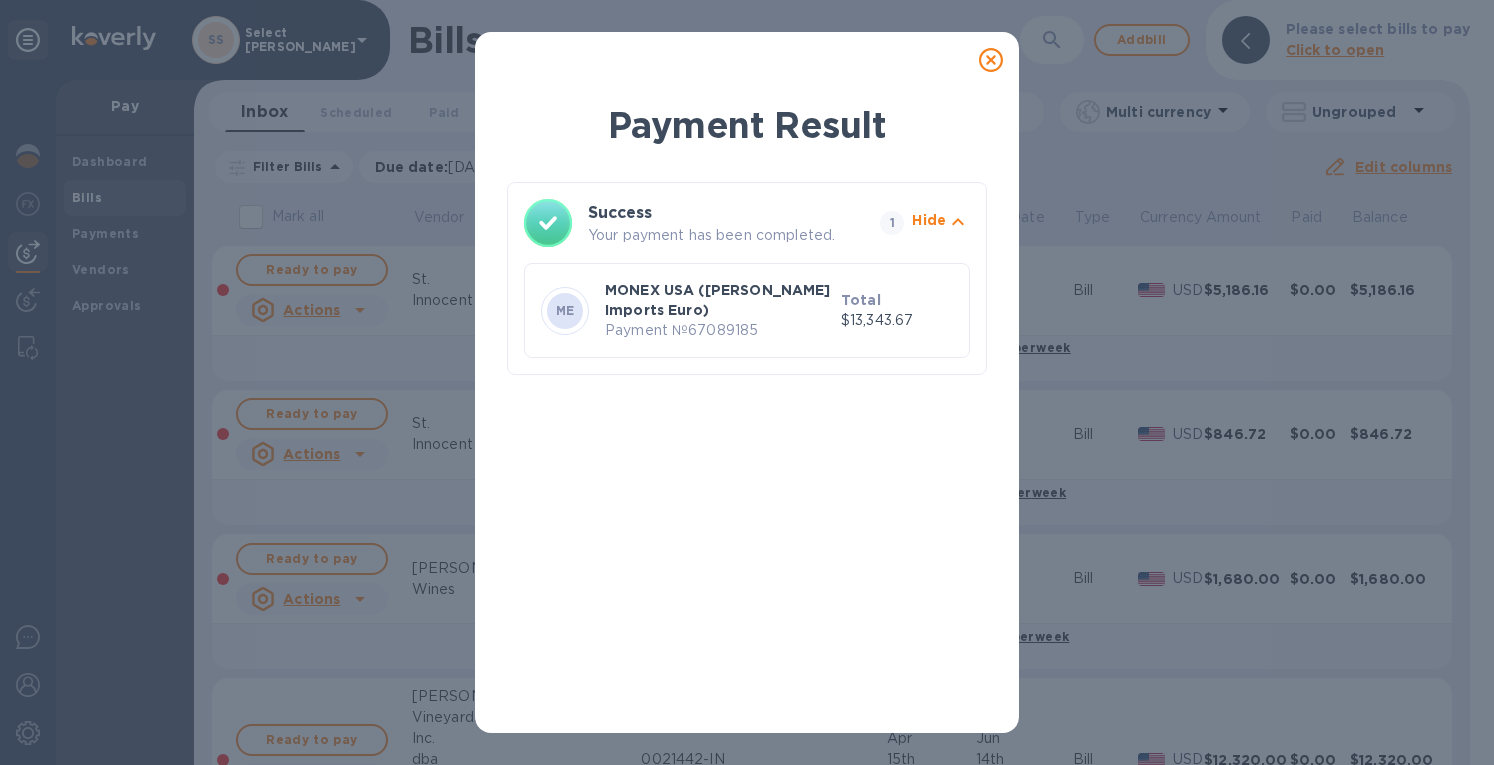 click 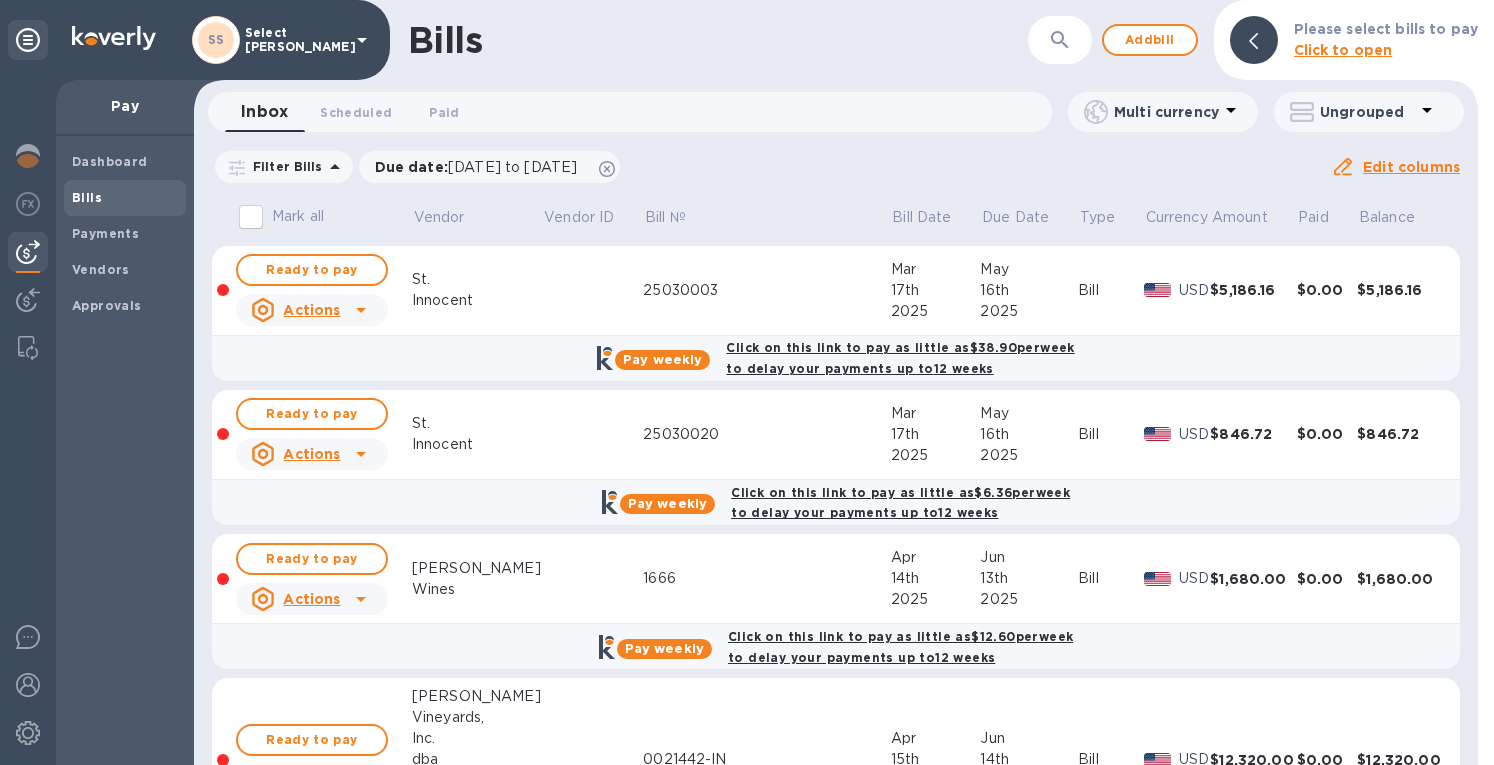 drag, startPoint x: 28, startPoint y: 161, endPoint x: 28, endPoint y: 123, distance: 38 